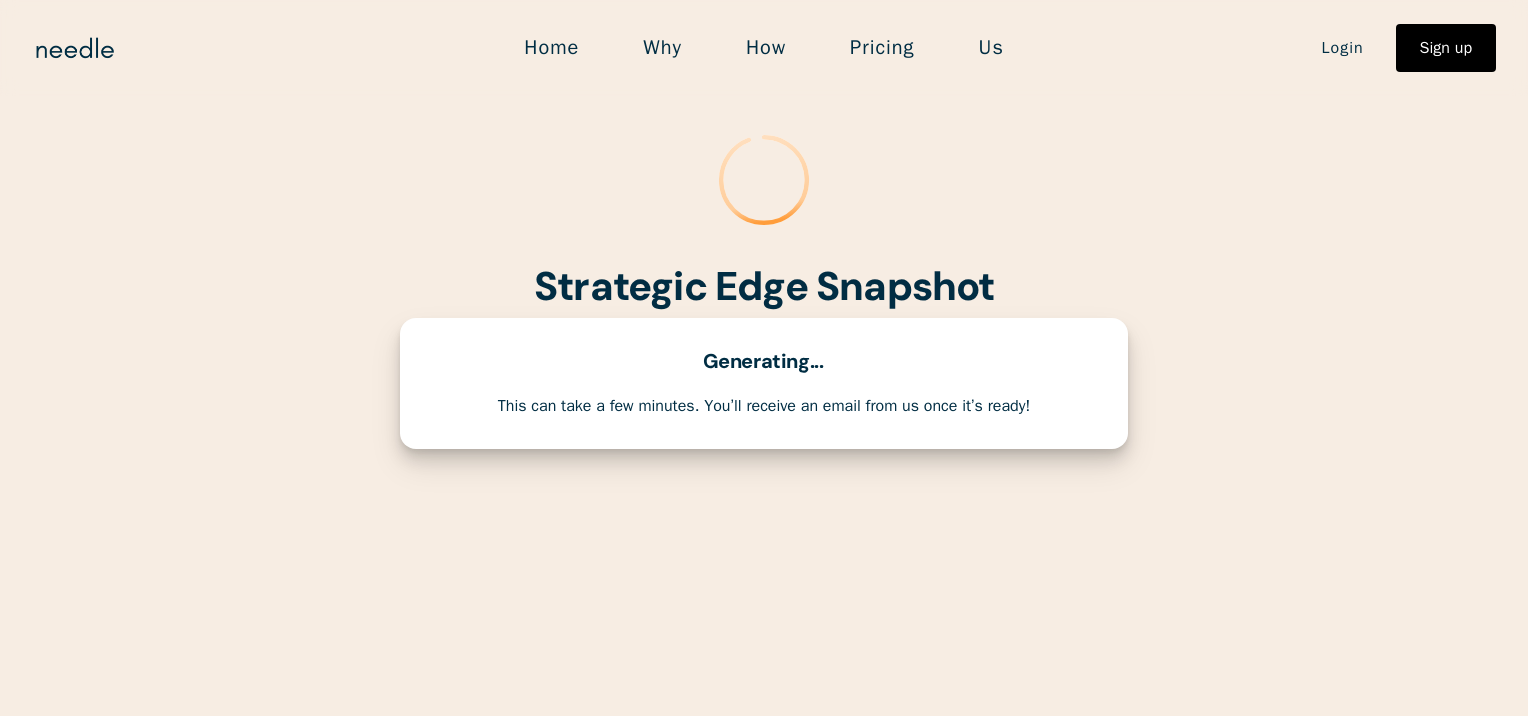 scroll, scrollTop: 0, scrollLeft: 0, axis: both 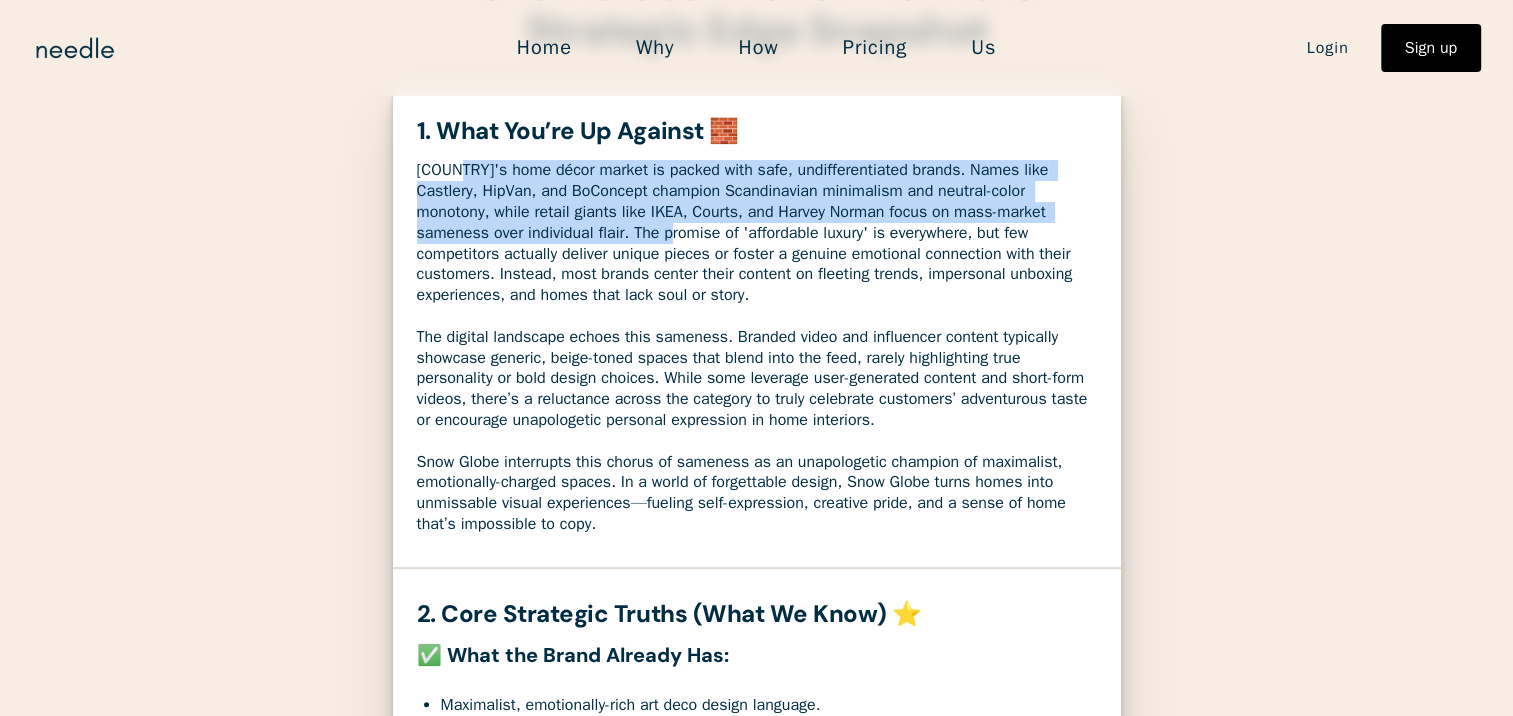 drag, startPoint x: 460, startPoint y: 165, endPoint x: 667, endPoint y: 234, distance: 218.19716 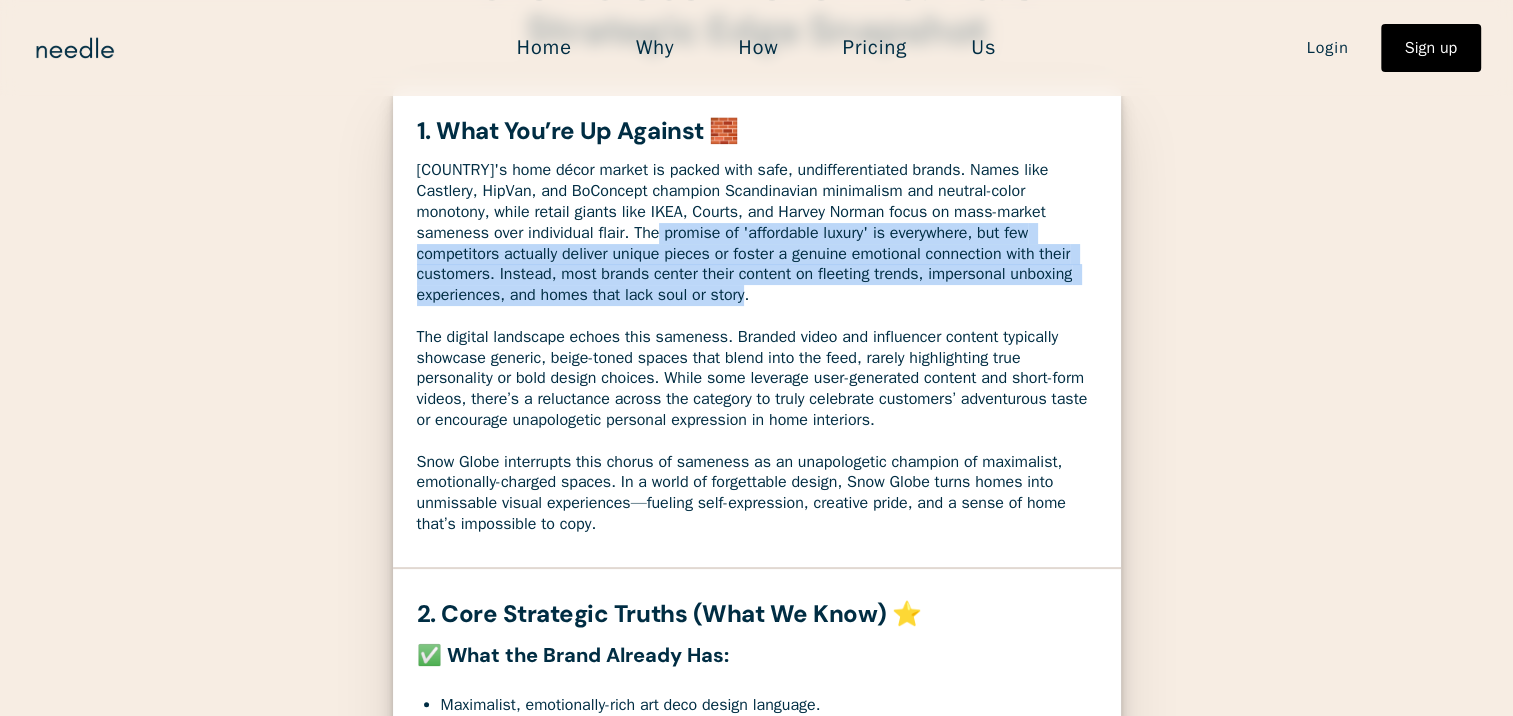 drag, startPoint x: 655, startPoint y: 234, endPoint x: 738, endPoint y: 296, distance: 103.6002 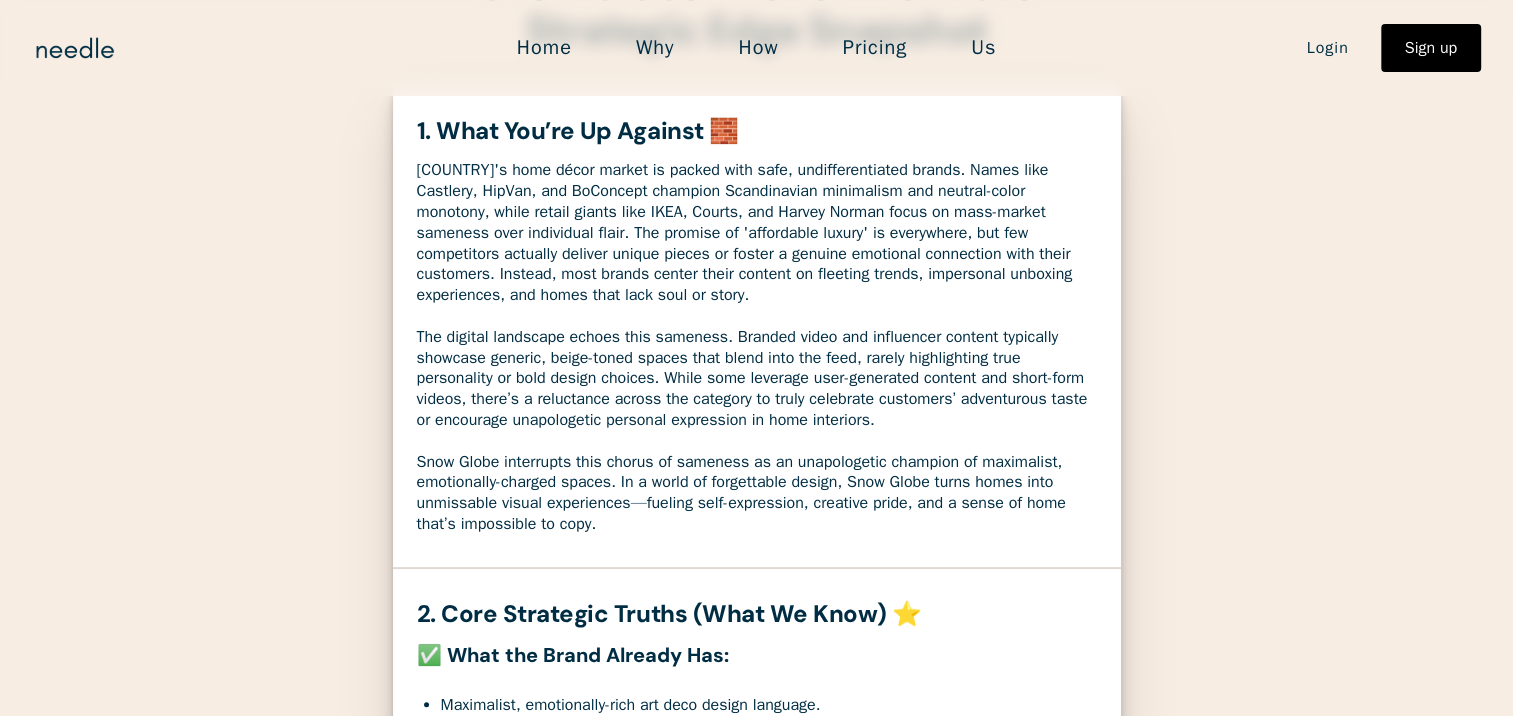drag, startPoint x: 728, startPoint y: 293, endPoint x: 567, endPoint y: 236, distance: 170.79227 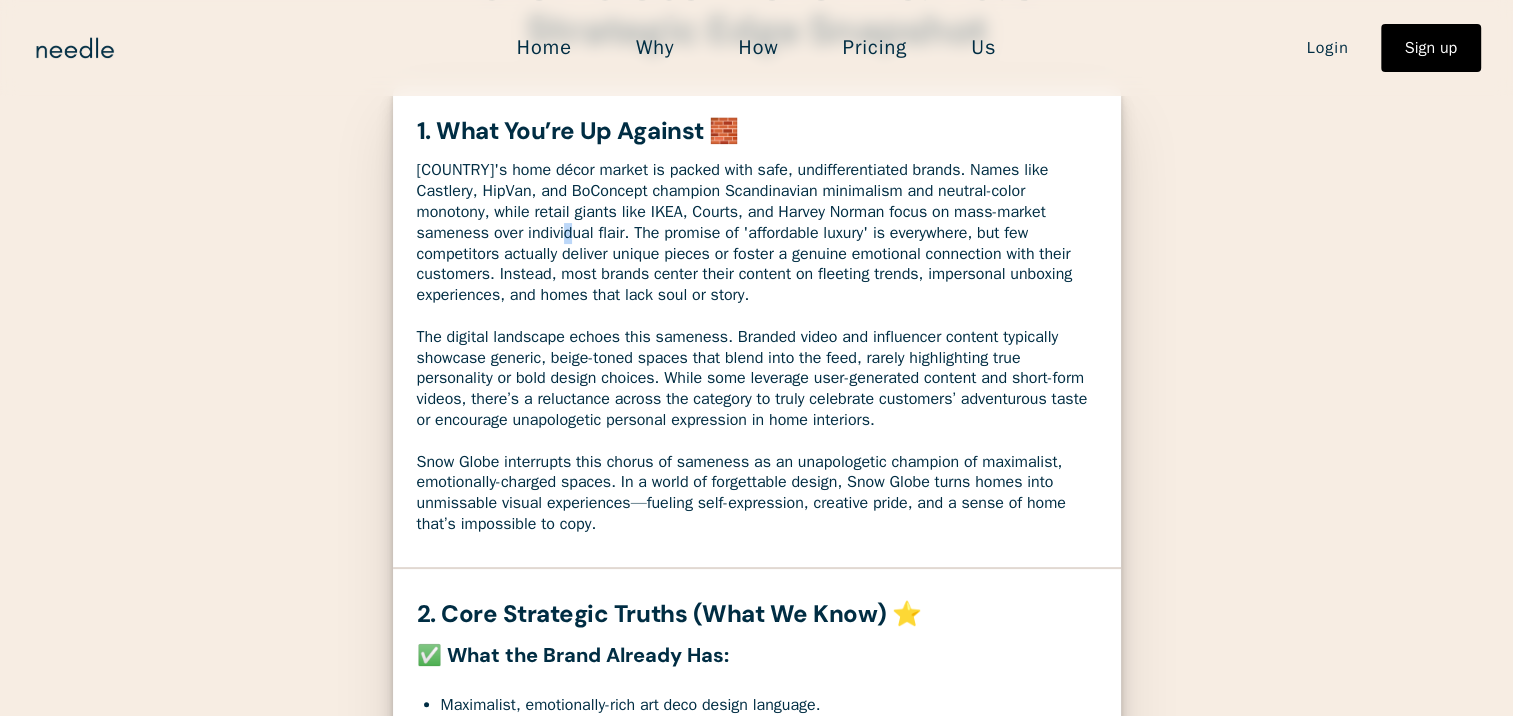 click on "[COUNTRY]'s home décor market is packed with safe, undifferentiated brands. Names like Castlery, HipVan, and BoConcept champion Scandinavian minimalism and neutral-color monotony, while retail giants like IKEA, Courts, and Harvey Norman focus on mass-market sameness over individual flair. The promise of 'affordable luxury' is everywhere, but few competitors actually deliver unique pieces or foster a genuine emotional connection with their customers. Instead, most brands center their content on fleeting trends, impersonal unboxing experiences, and homes that lack soul or story.  Snow Globe interrupts this chorus of sameness as an unapologetic champion of maximalist, emotionally-charged spaces. In a world of forgettable design, Snow Globe turns homes into unmissable visual experiences—fueling self-expression, creative pride, and a sense of home that’s impossible to copy." at bounding box center [757, 347] 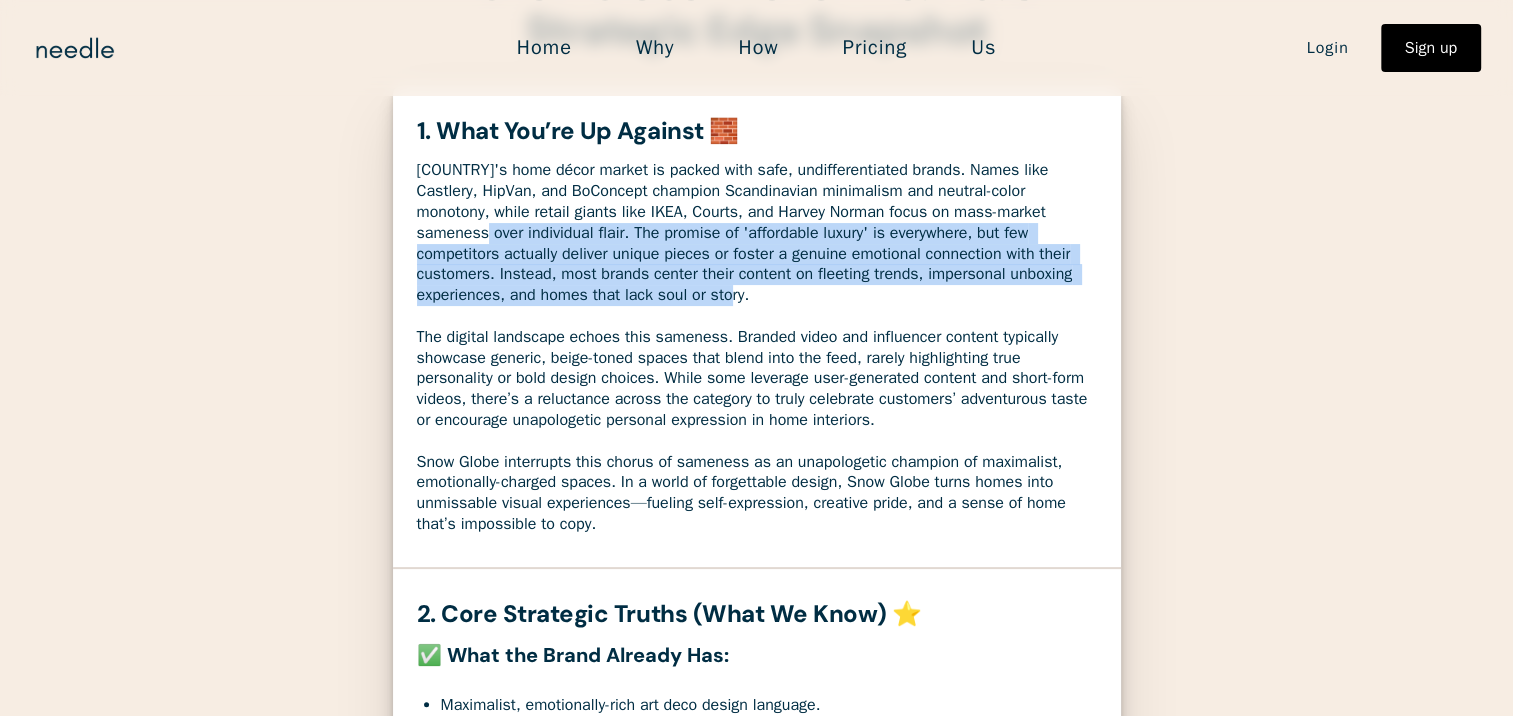 drag, startPoint x: 567, startPoint y: 236, endPoint x: 730, endPoint y: 296, distance: 173.69226 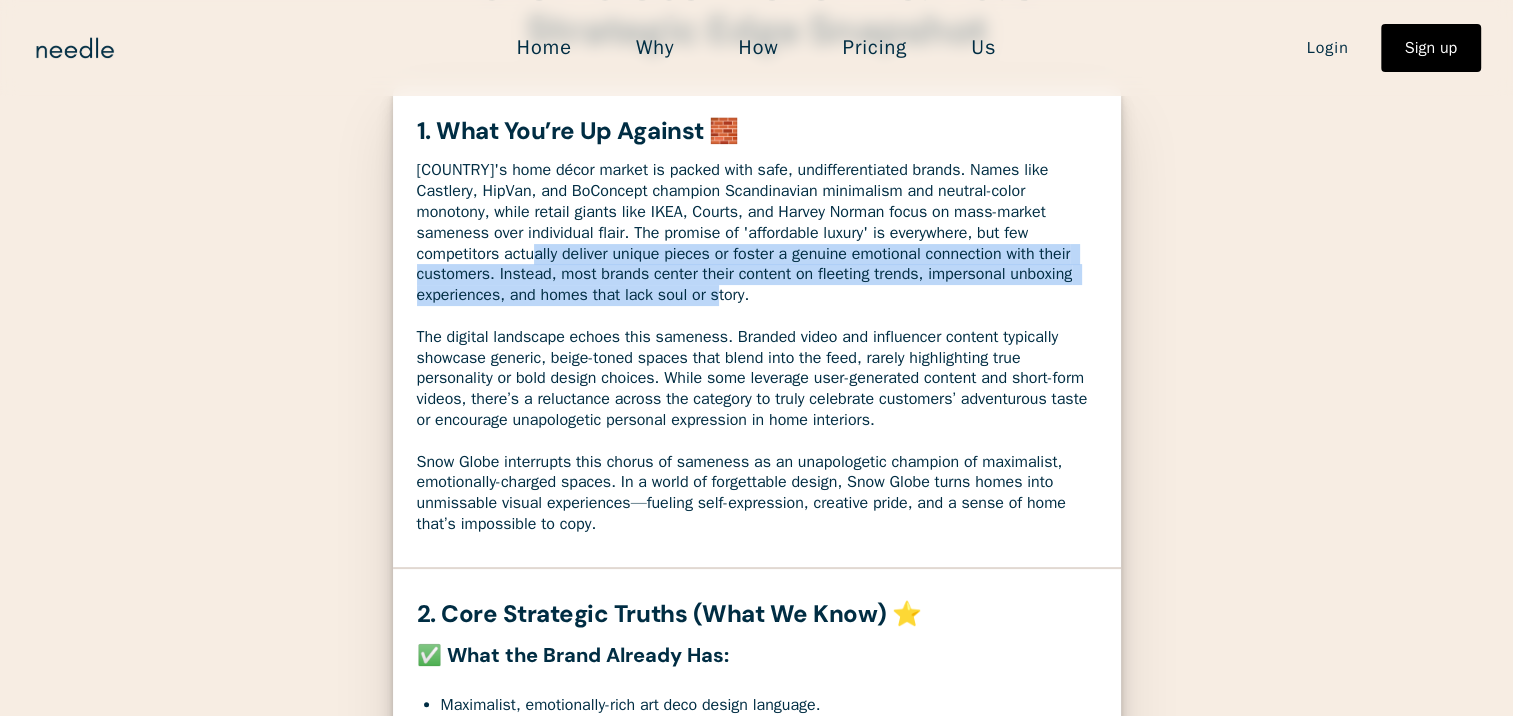 drag, startPoint x: 538, startPoint y: 256, endPoint x: 717, endPoint y: 288, distance: 181.83784 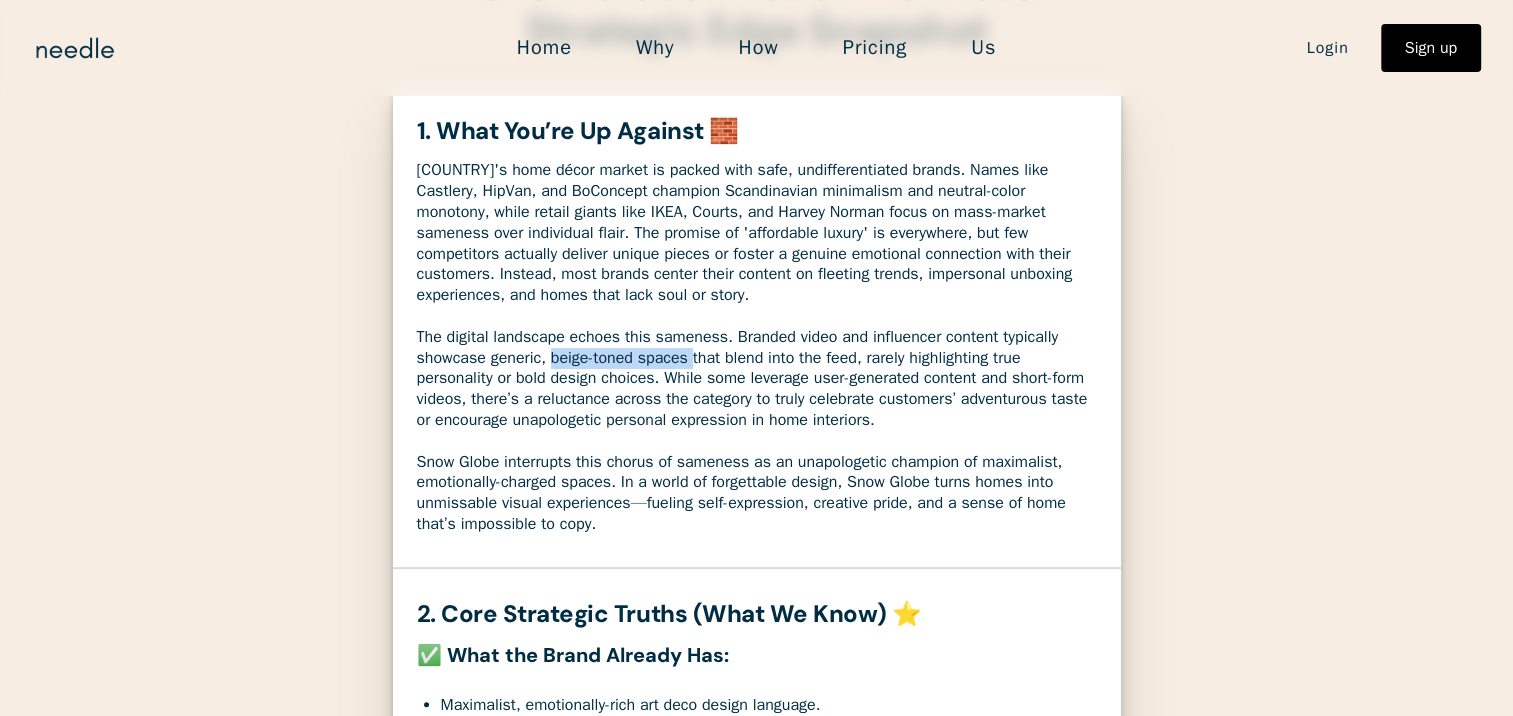 drag, startPoint x: 552, startPoint y: 356, endPoint x: 692, endPoint y: 357, distance: 140.00357 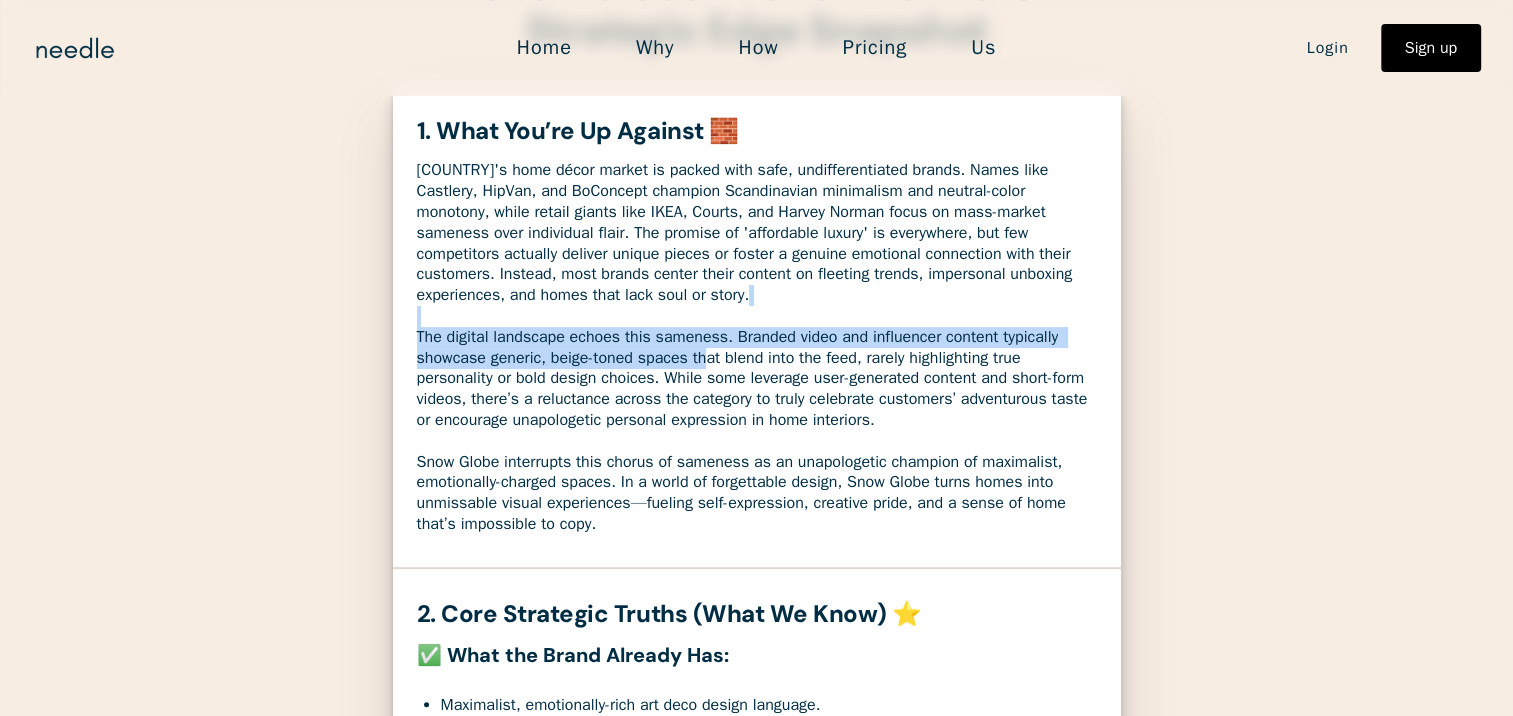 drag, startPoint x: 692, startPoint y: 357, endPoint x: 705, endPoint y: 356, distance: 13.038404 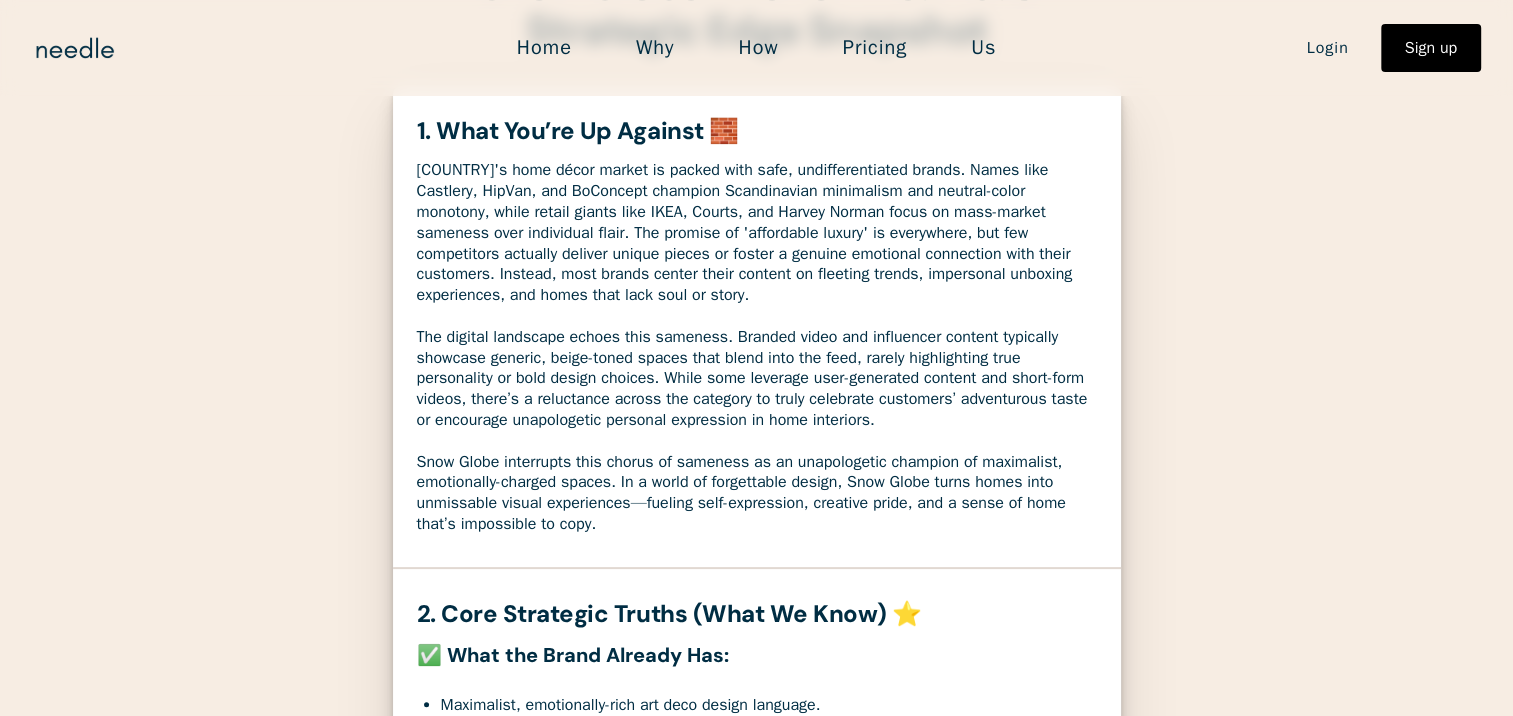 drag, startPoint x: 705, startPoint y: 356, endPoint x: 723, endPoint y: 355, distance: 18.027756 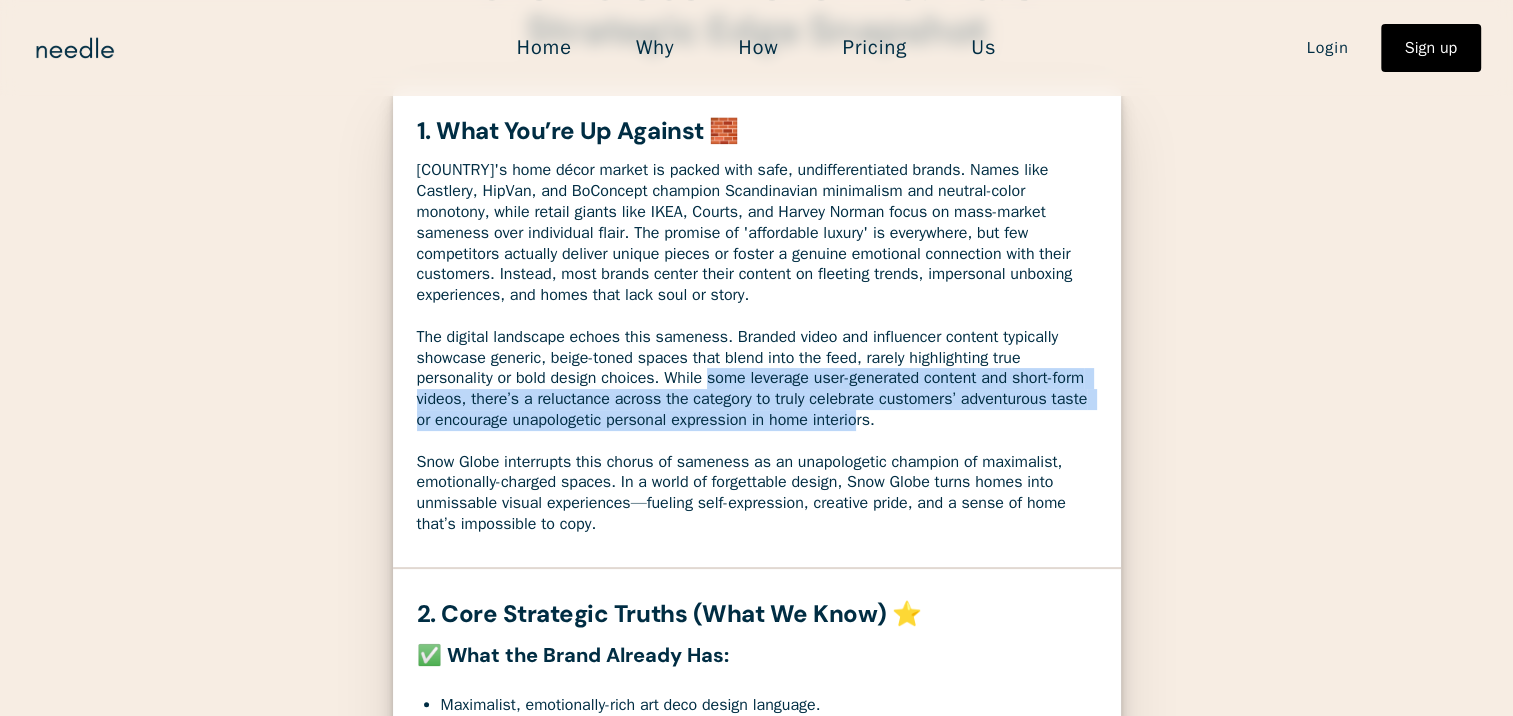 drag, startPoint x: 712, startPoint y: 369, endPoint x: 866, endPoint y: 422, distance: 162.86497 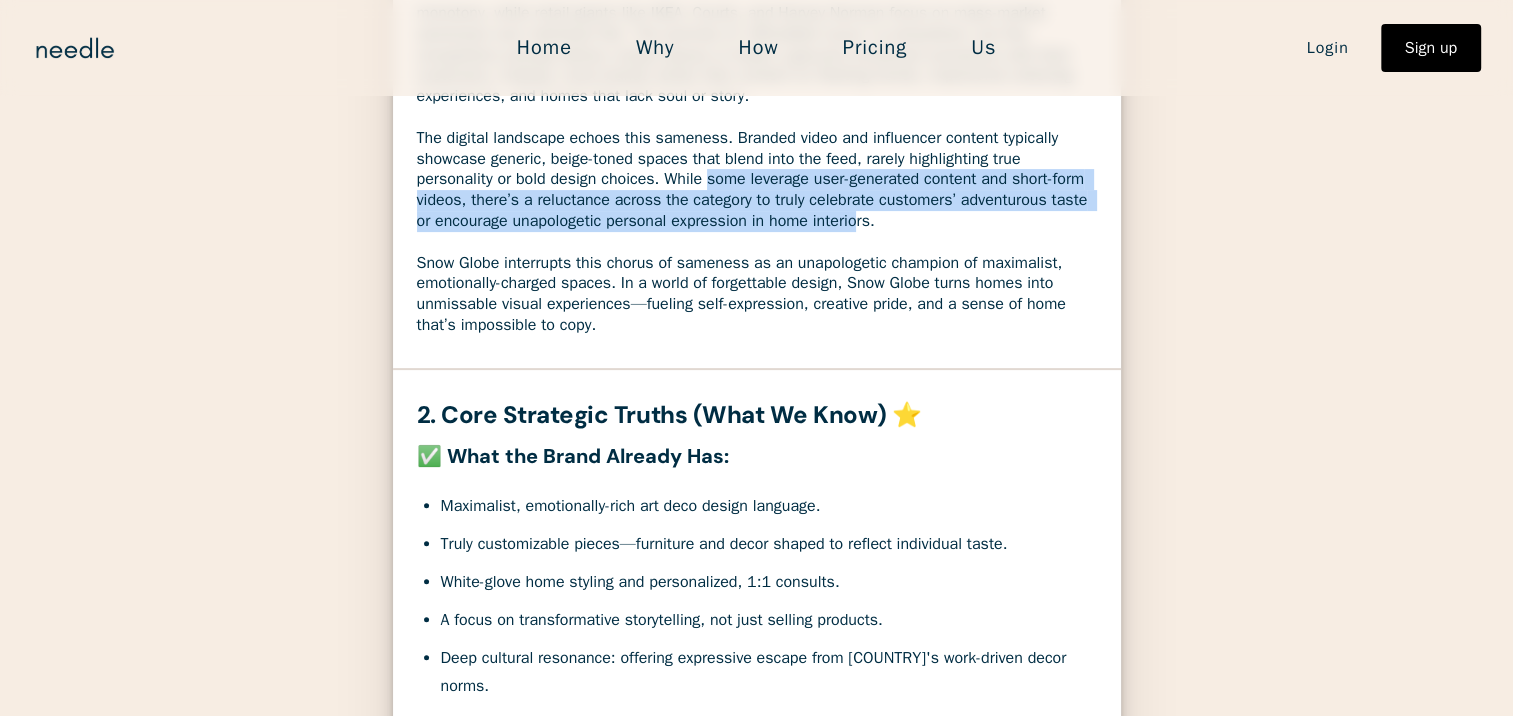 scroll, scrollTop: 500, scrollLeft: 0, axis: vertical 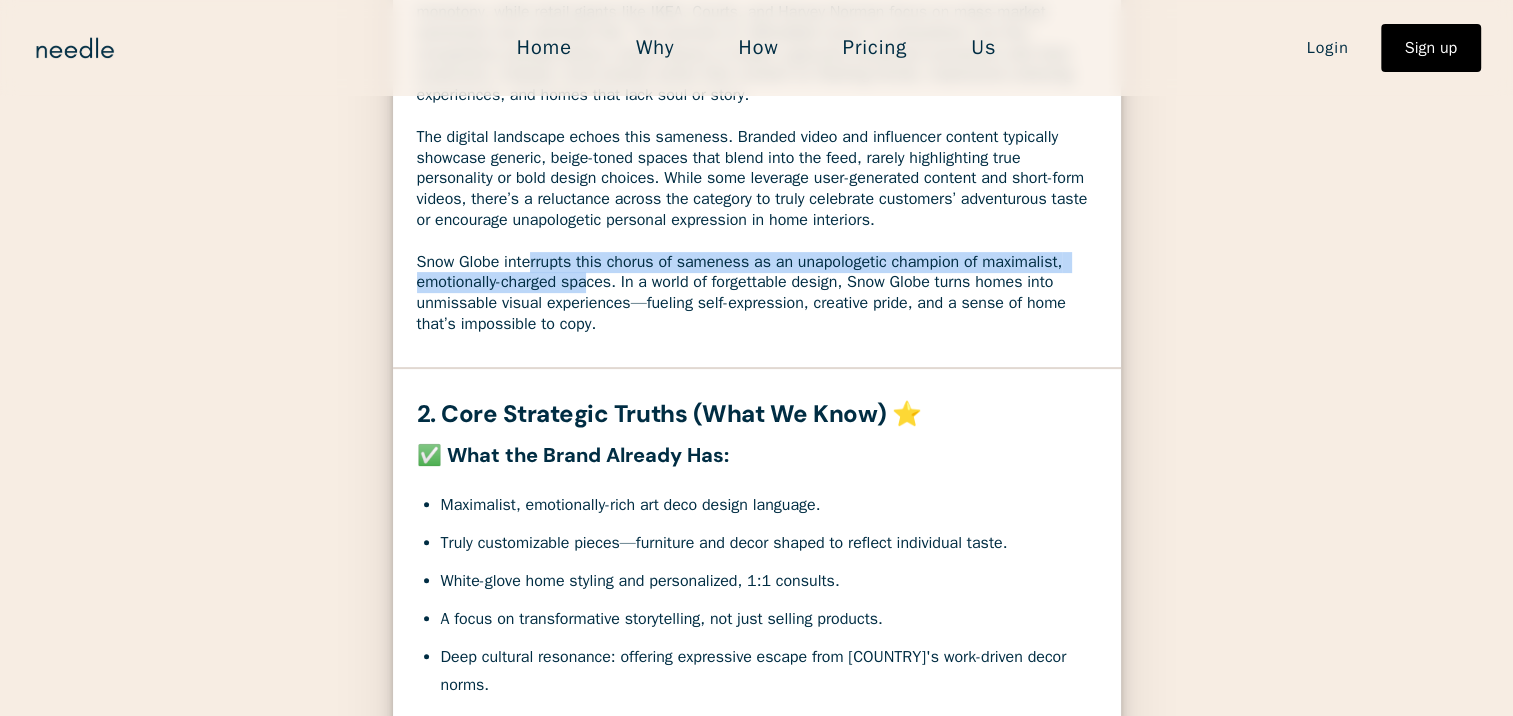 drag, startPoint x: 530, startPoint y: 268, endPoint x: 595, endPoint y: 288, distance: 68.007355 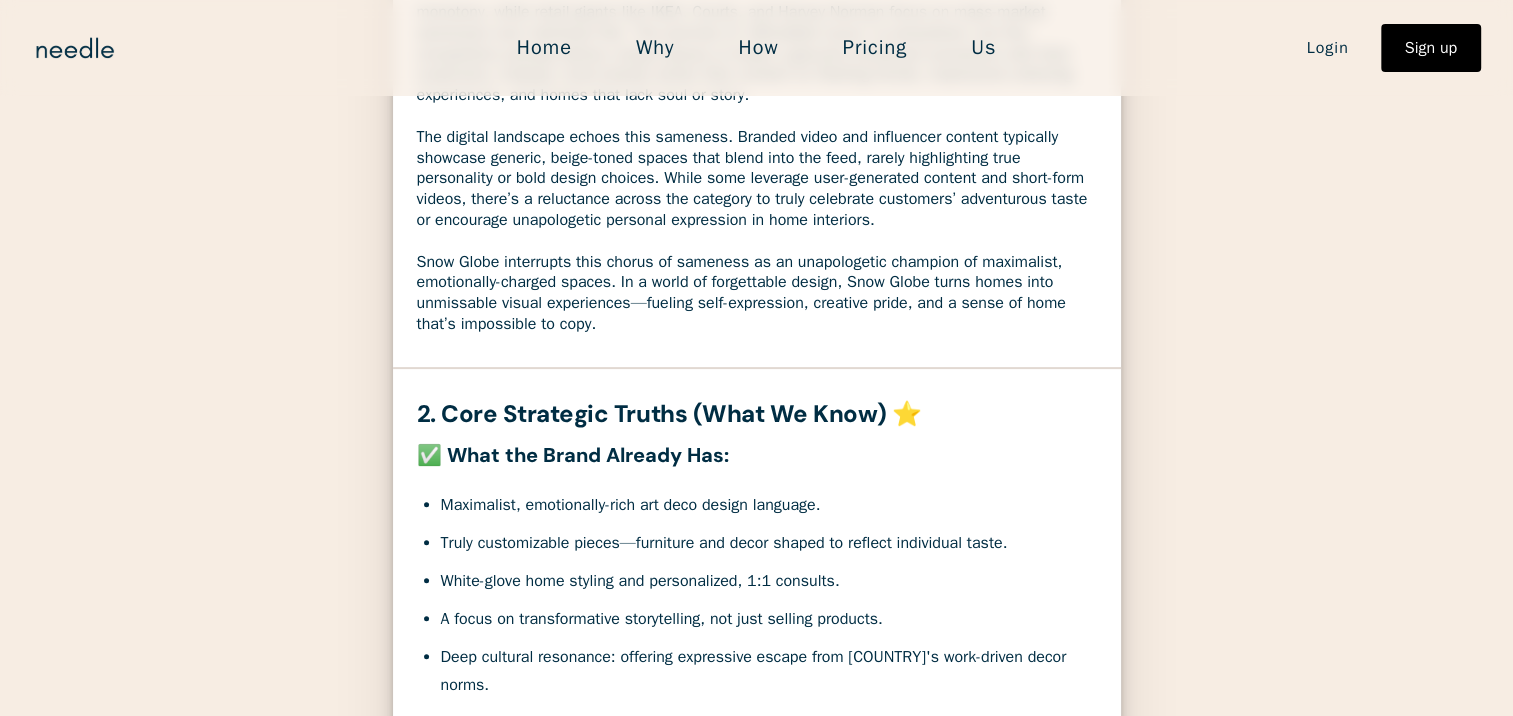 click on "[COUNTRY]'s home décor market is packed with safe, undifferentiated brands. Names like Castlery, HipVan, and BoConcept champion Scandinavian minimalism and neutral-color monotony, while retail giants like IKEA, Courts, and Harvey Norman focus on mass-market sameness over individual flair. The promise of 'affordable luxury' is everywhere, but few competitors actually deliver unique pieces or foster a genuine emotional connection with their customers. Instead, most brands center their content on fleeting trends, impersonal unboxing experiences, and homes that lack soul or story.  Snow Globe interrupts this chorus of sameness as an unapologetic champion of maximalist, emotionally-charged spaces. In a world of forgettable design, Snow Globe turns homes into unmissable visual experiences—fueling self-expression, creative pride, and a sense of home that’s impossible to copy." at bounding box center [757, 147] 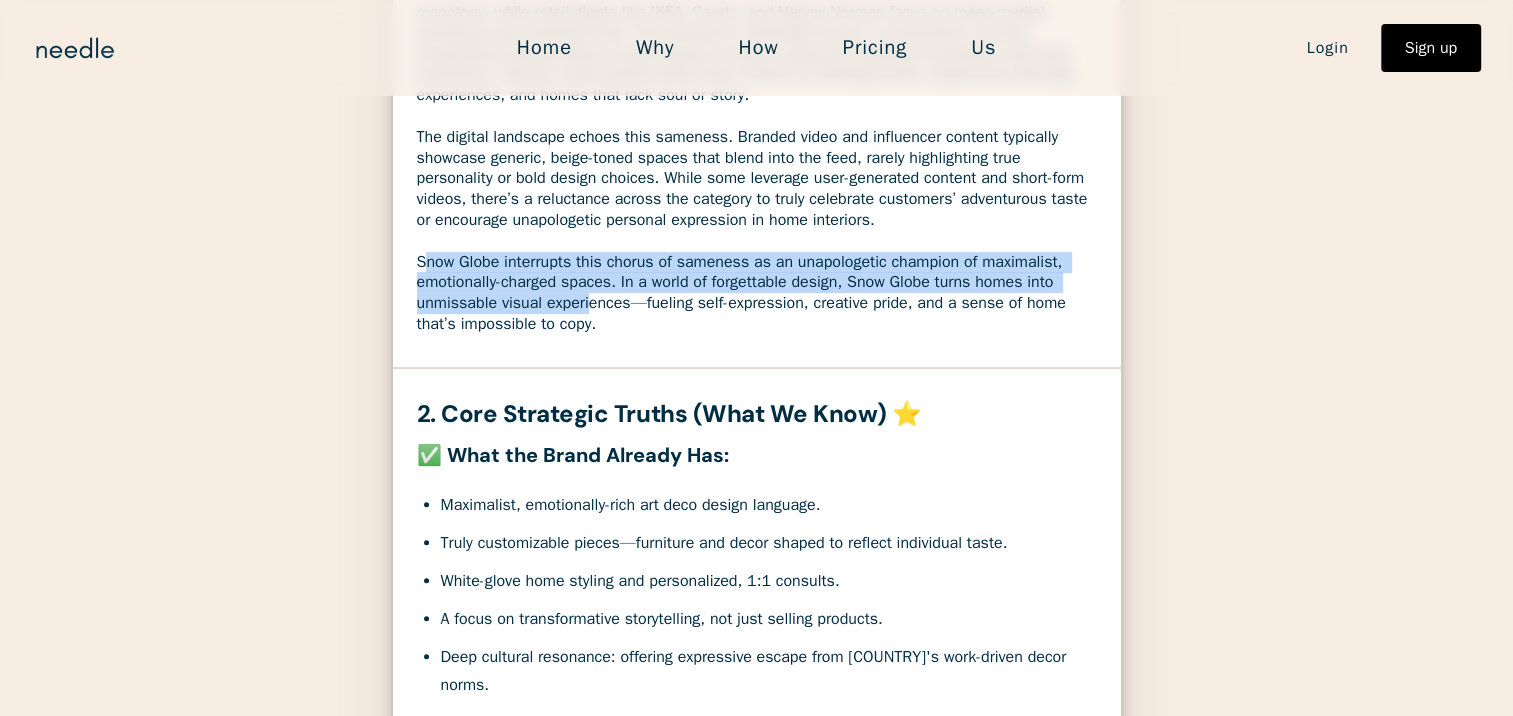 drag, startPoint x: 424, startPoint y: 253, endPoint x: 590, endPoint y: 293, distance: 170.75128 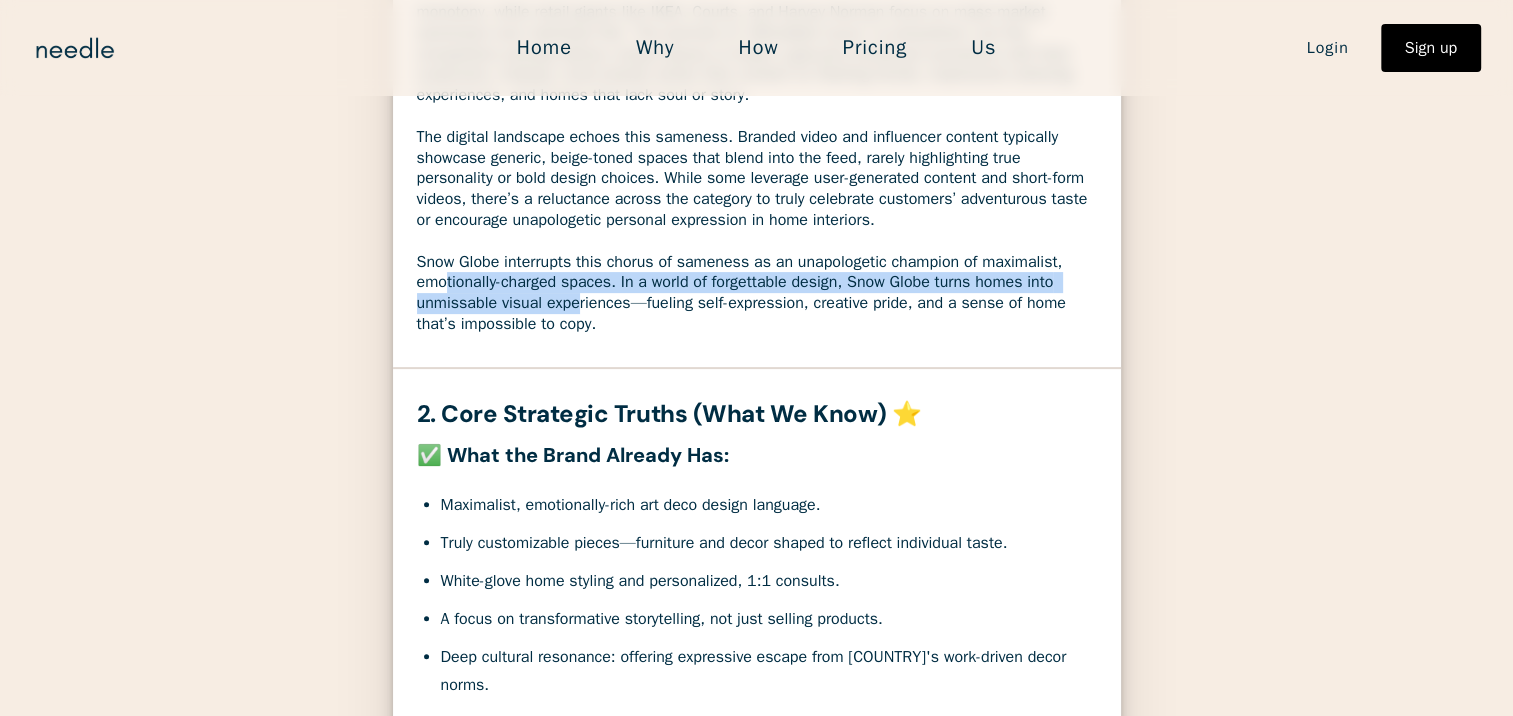 drag, startPoint x: 461, startPoint y: 283, endPoint x: 577, endPoint y: 303, distance: 117.71151 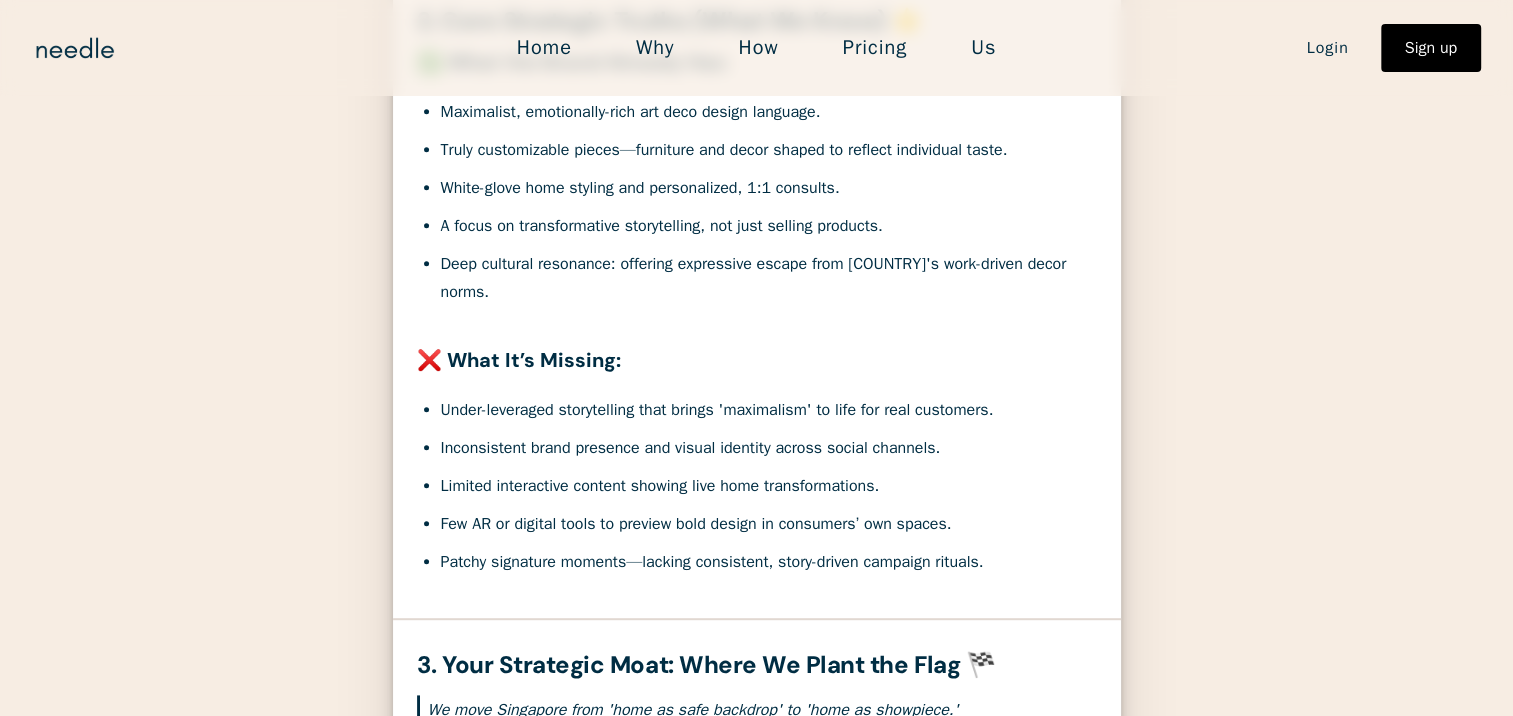 scroll, scrollTop: 1000, scrollLeft: 0, axis: vertical 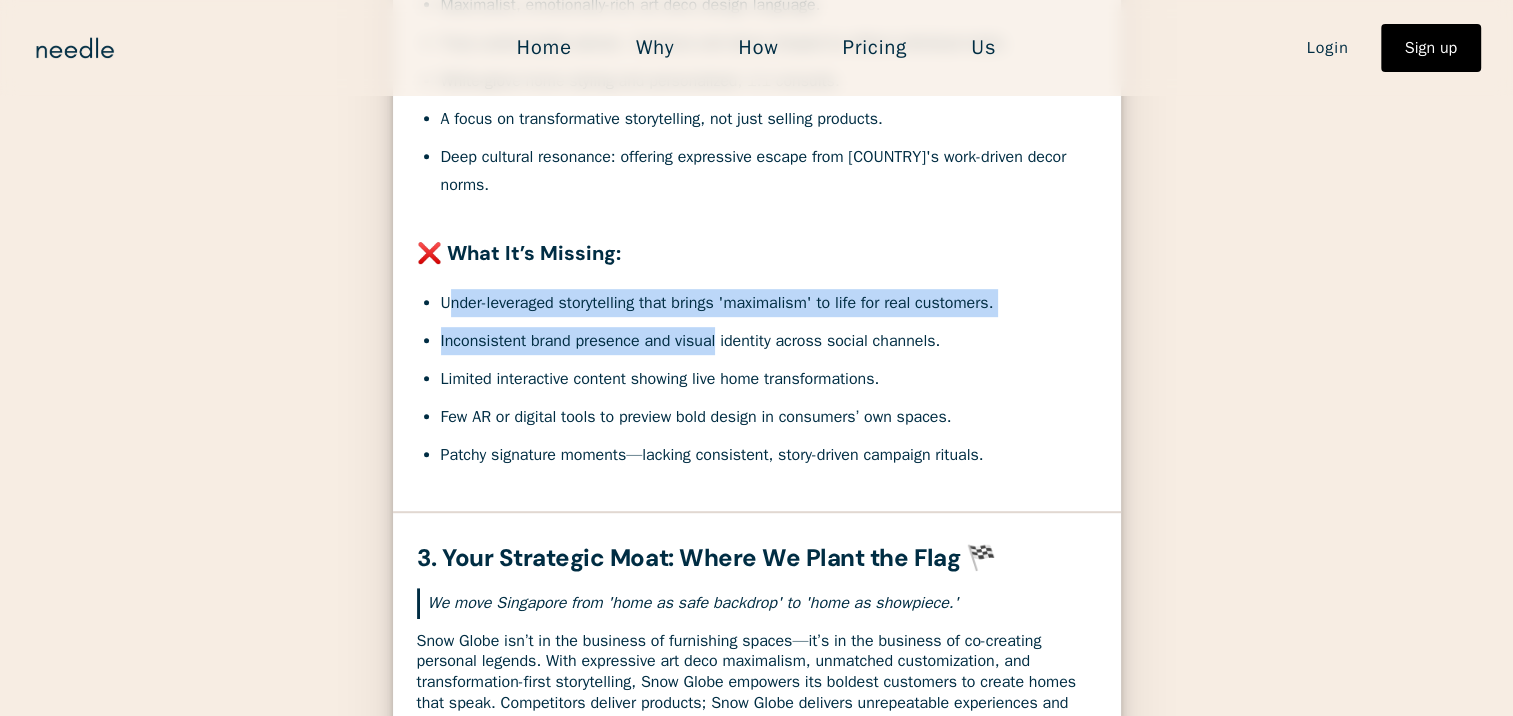 drag, startPoint x: 448, startPoint y: 290, endPoint x: 715, endPoint y: 326, distance: 269.41605 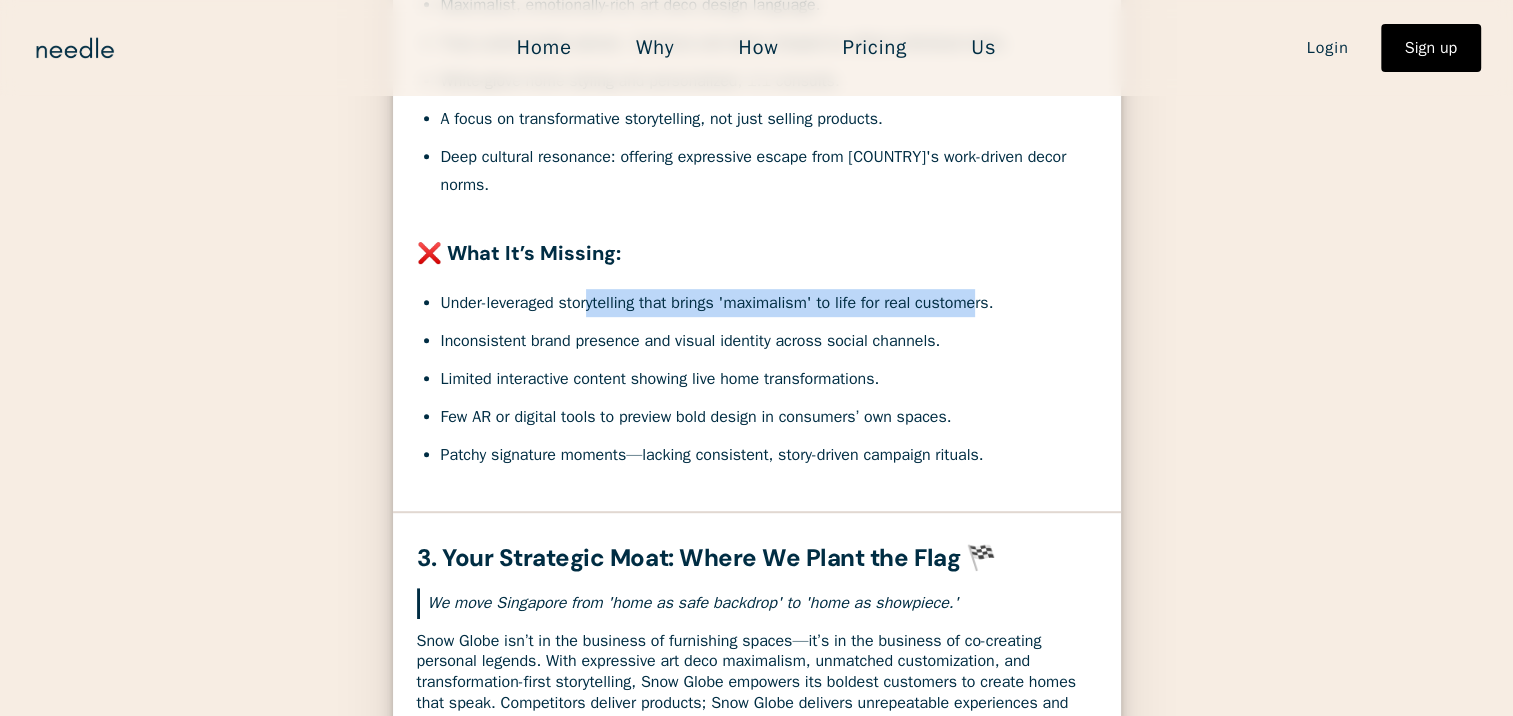 drag, startPoint x: 594, startPoint y: 291, endPoint x: 982, endPoint y: 308, distance: 388.37225 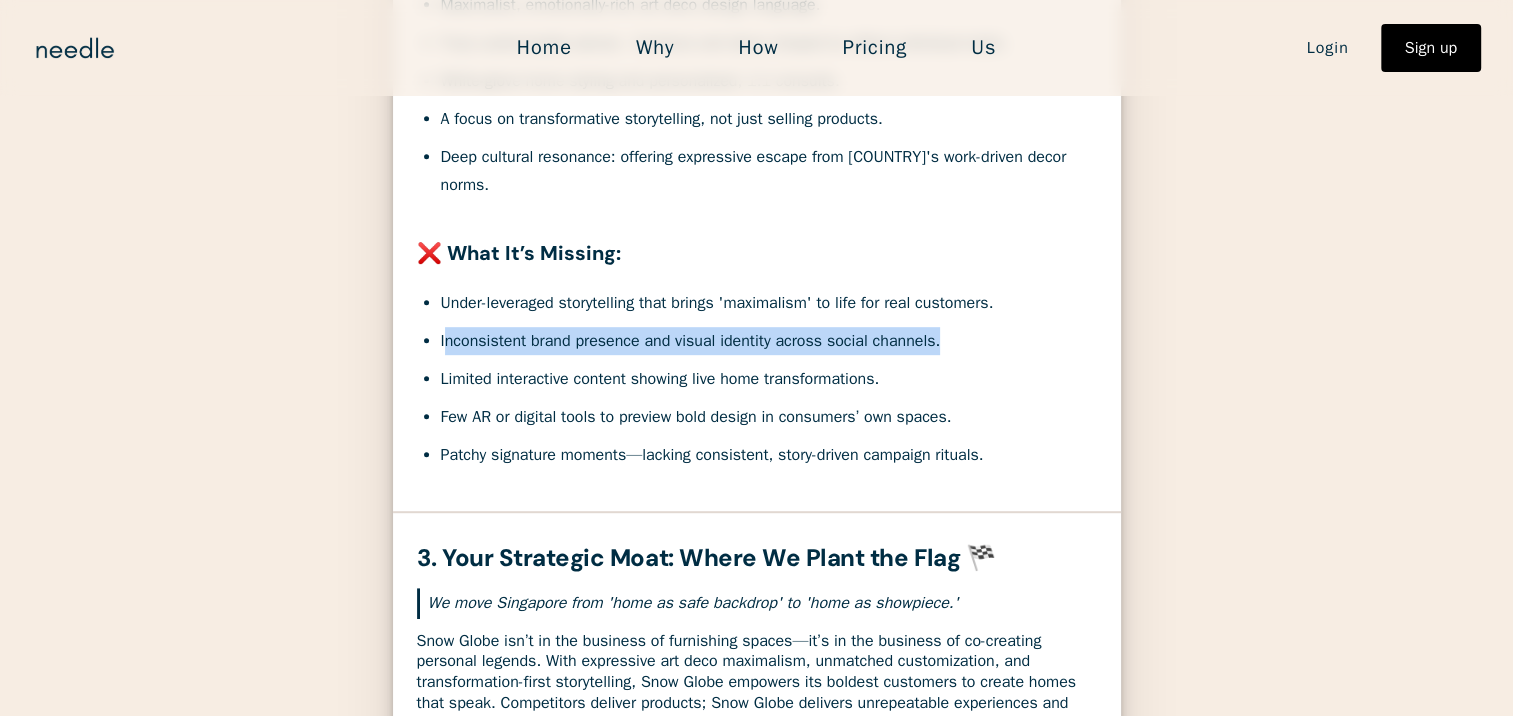 drag, startPoint x: 468, startPoint y: 335, endPoint x: 936, endPoint y: 338, distance: 468.0096 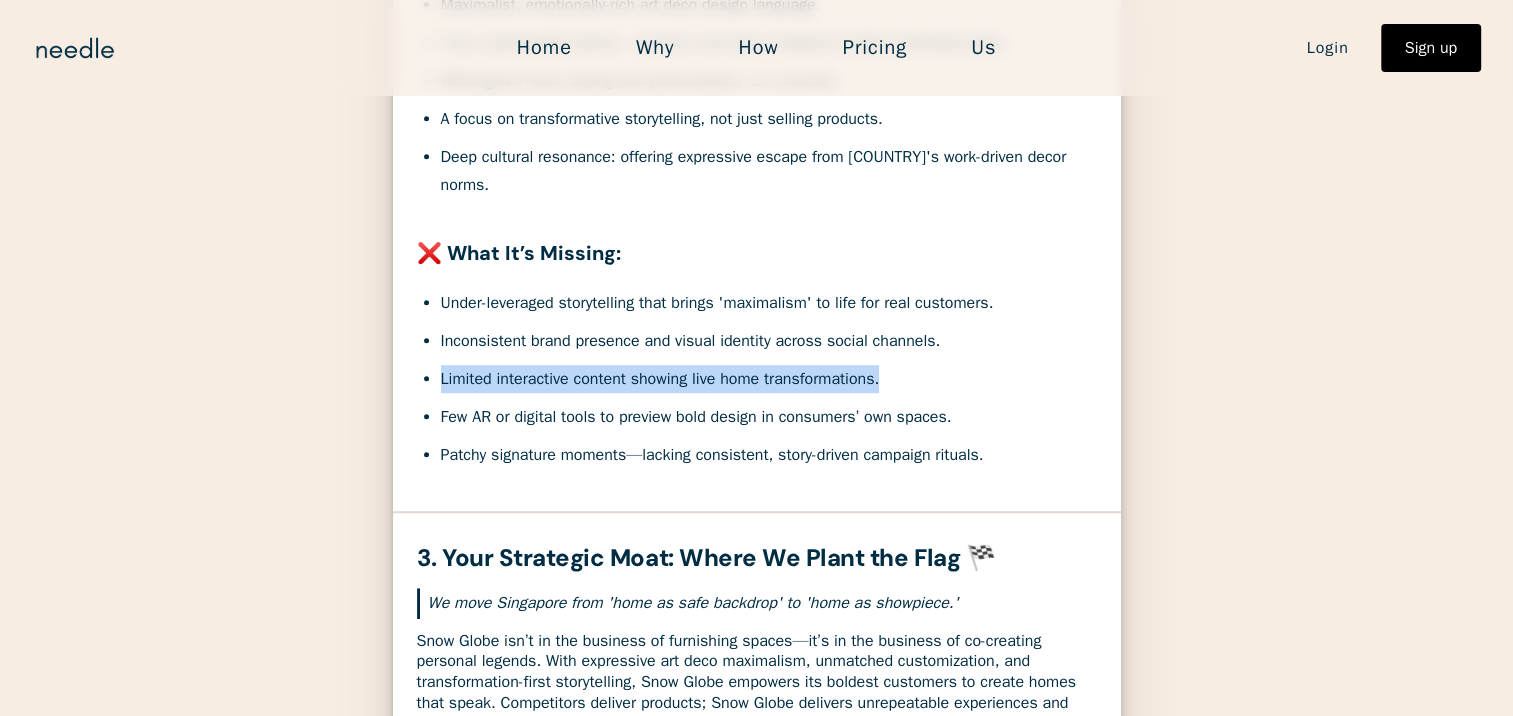 drag, startPoint x: 413, startPoint y: 366, endPoint x: 886, endPoint y: 392, distance: 473.71405 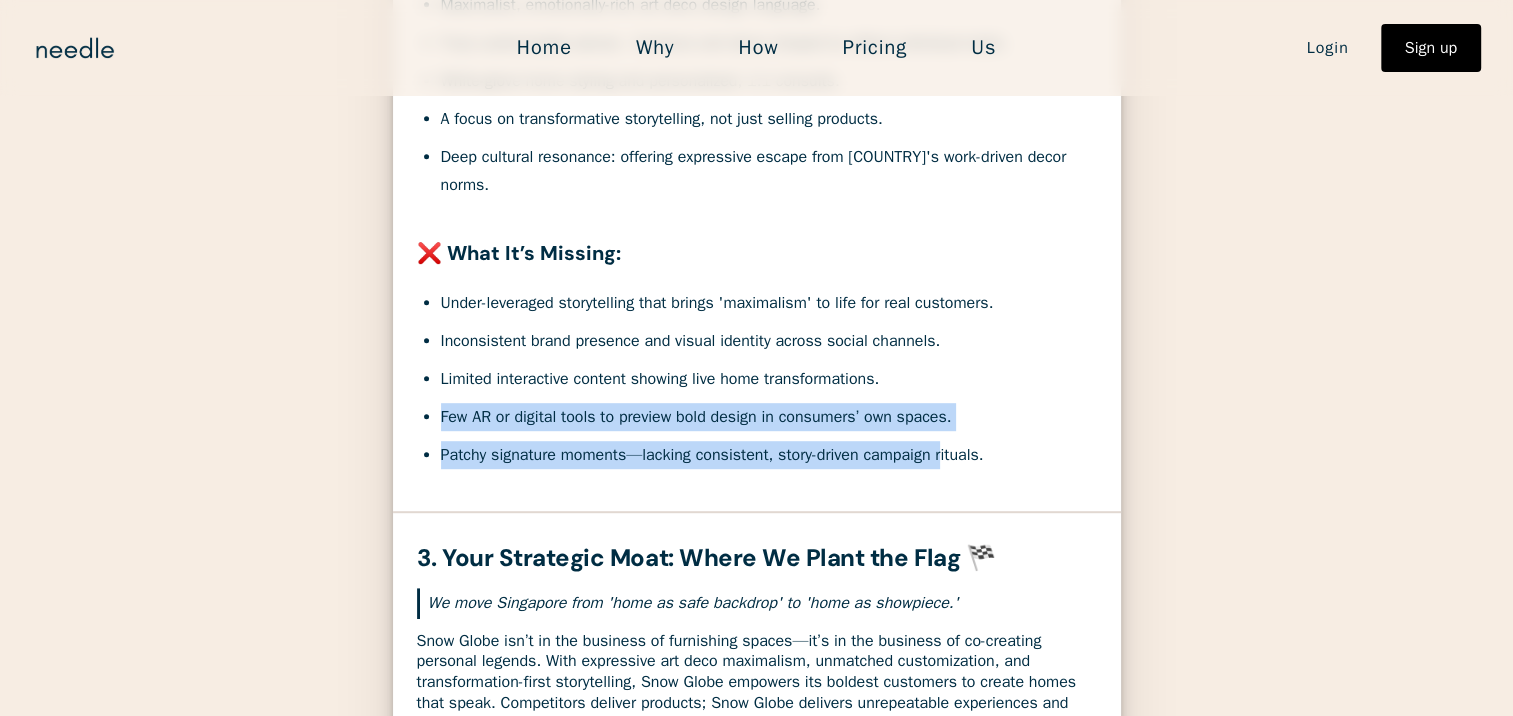 drag, startPoint x: 443, startPoint y: 414, endPoint x: 944, endPoint y: 435, distance: 501.43994 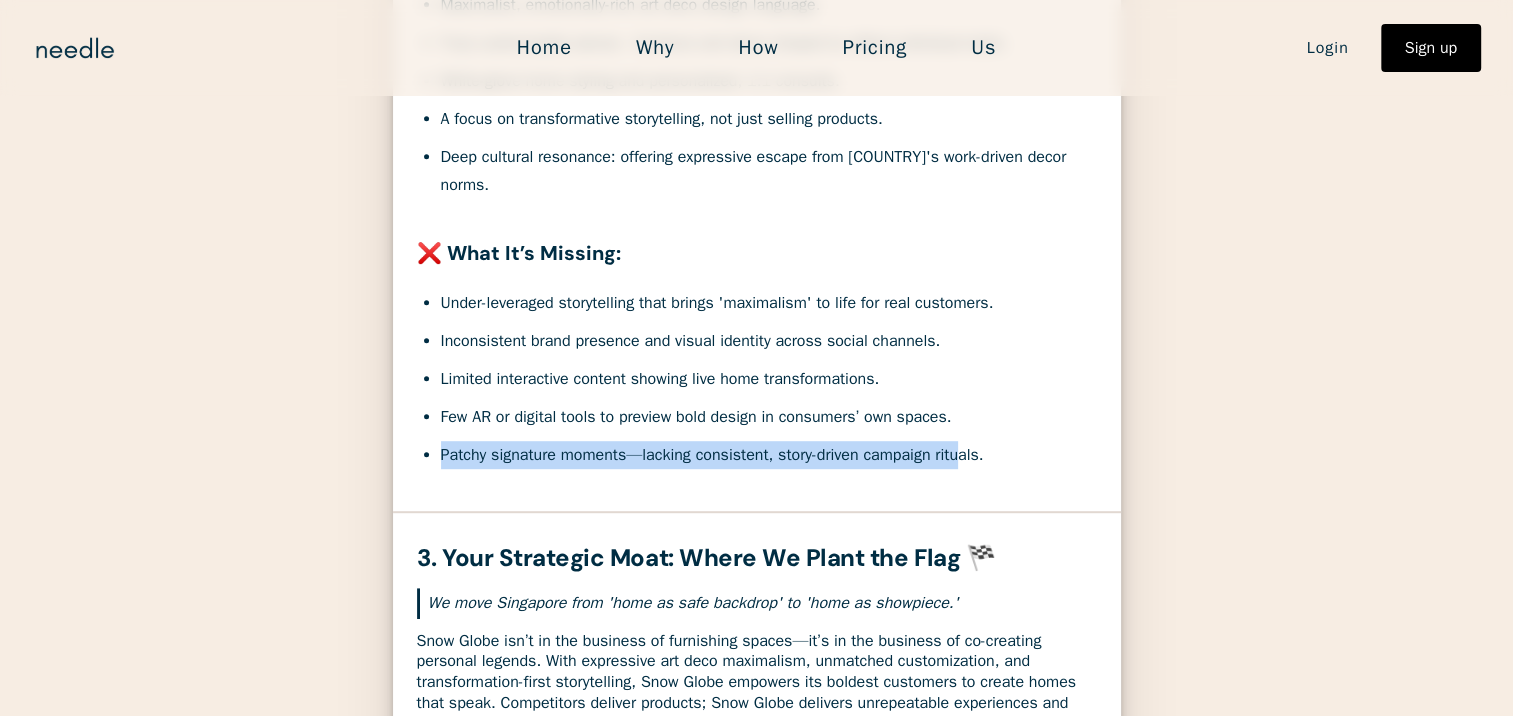 drag, startPoint x: 434, startPoint y: 456, endPoint x: 961, endPoint y: 467, distance: 527.1148 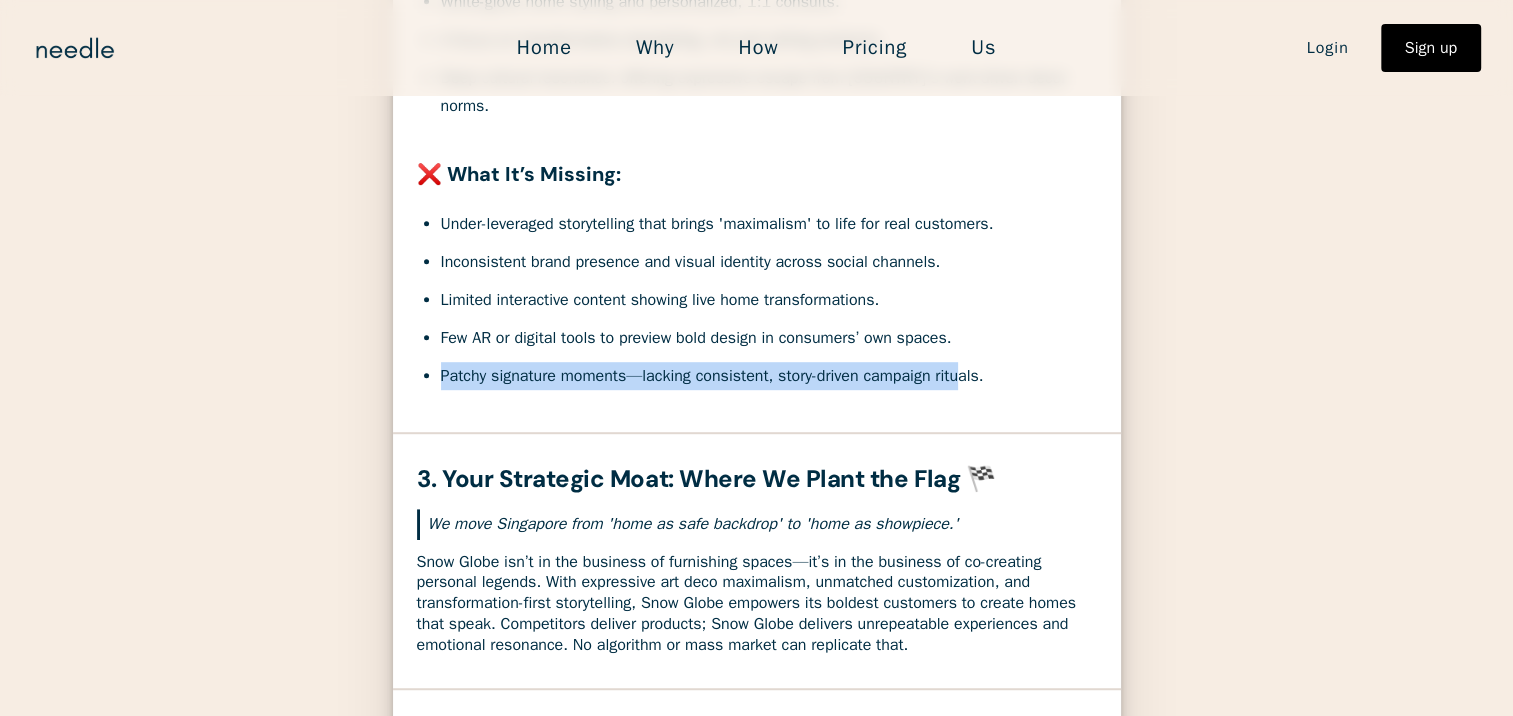 scroll, scrollTop: 1200, scrollLeft: 0, axis: vertical 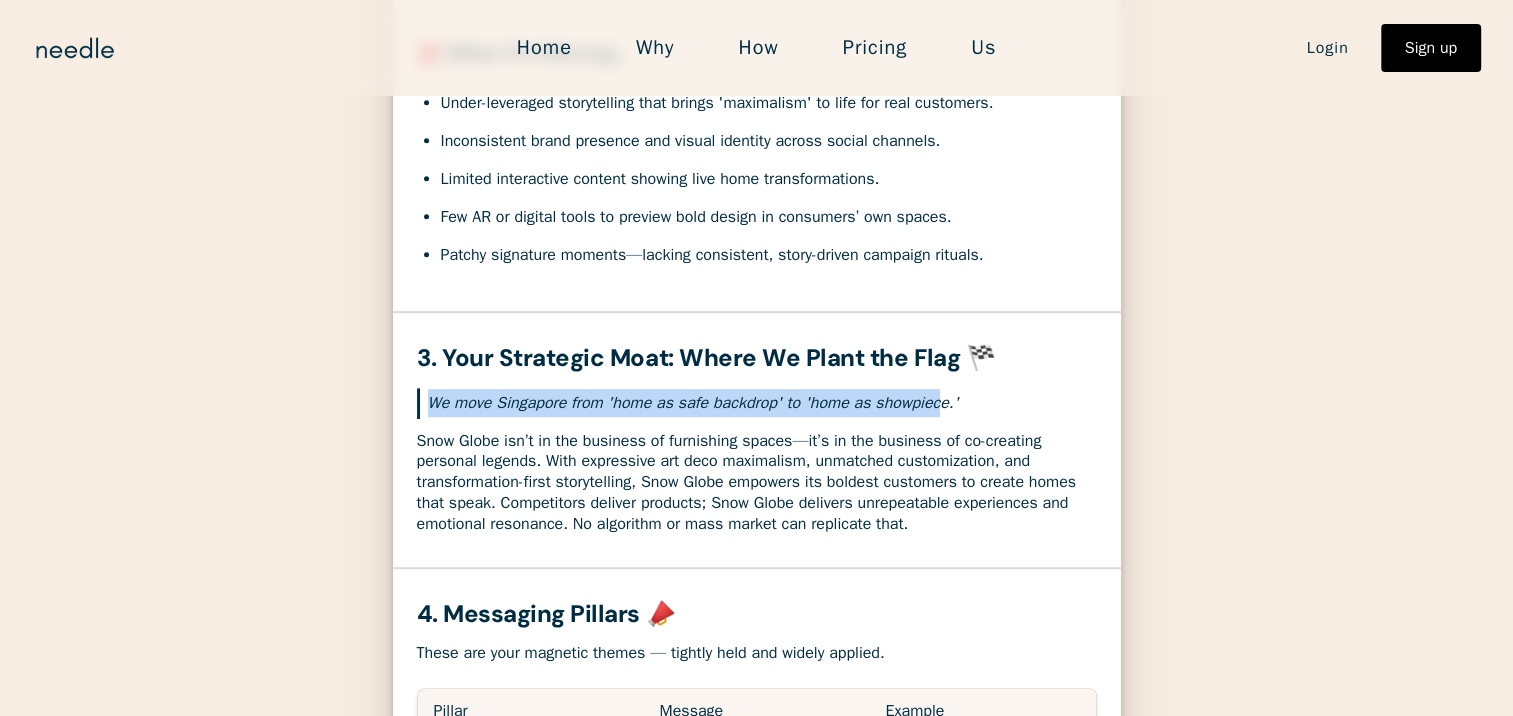 drag, startPoint x: 467, startPoint y: 397, endPoint x: 968, endPoint y: 418, distance: 501.43994 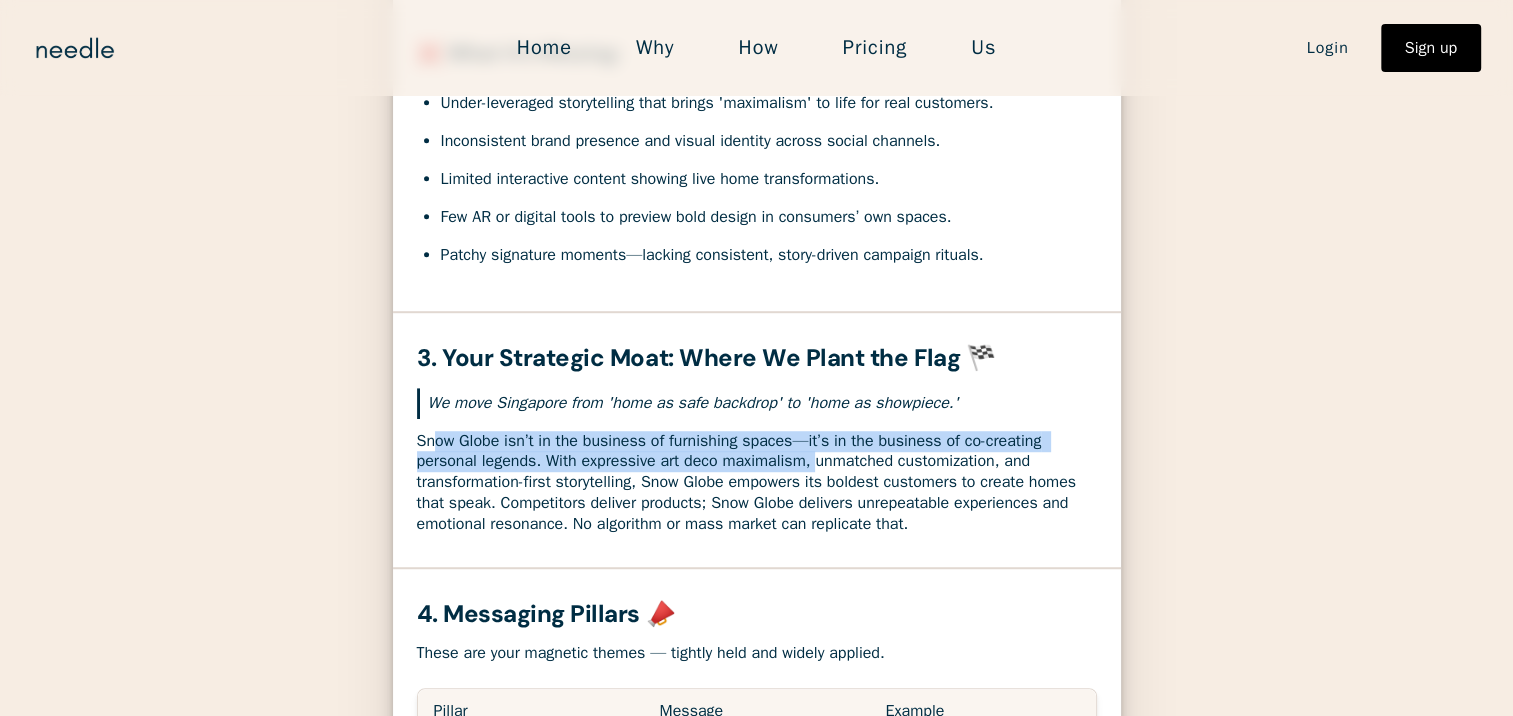 drag, startPoint x: 466, startPoint y: 439, endPoint x: 812, endPoint y: 452, distance: 346.24414 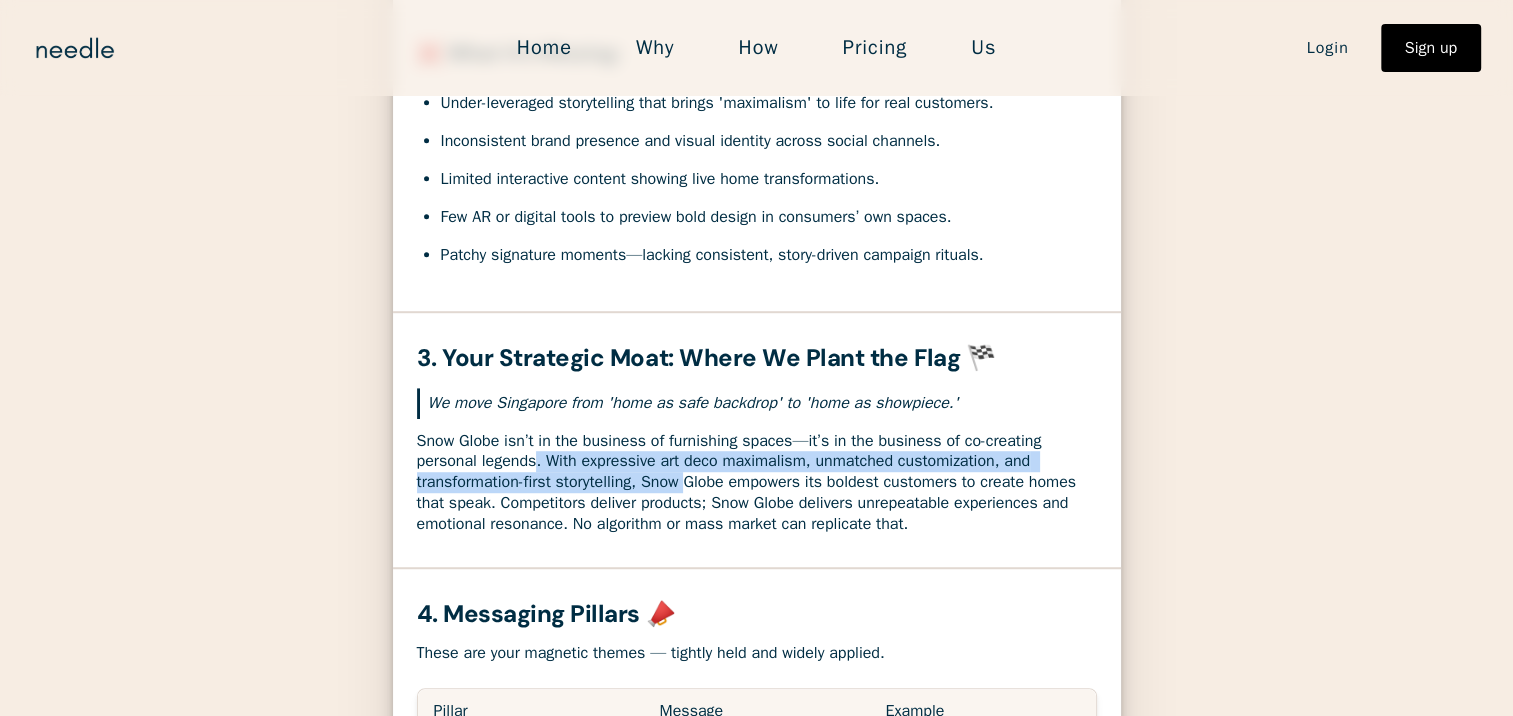 drag, startPoint x: 585, startPoint y: 460, endPoint x: 689, endPoint y: 488, distance: 107.70329 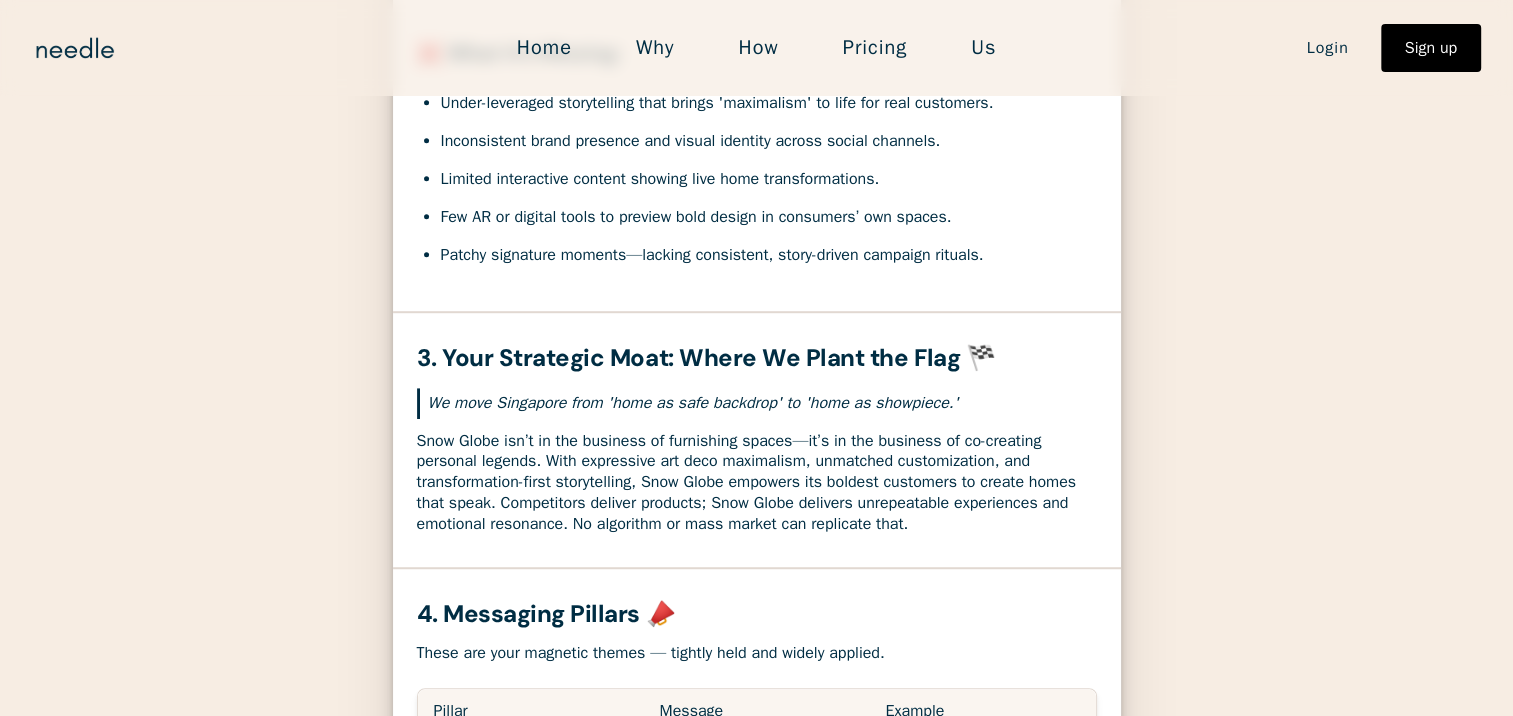 click on "Snow Globe isn’t in the business of furnishing spaces—it’s in the business of co-creating personal legends. With expressive art deco maximalism, unmatched customization, and transformation-first storytelling, Snow Globe empowers its boldest customers to create homes that speak. Competitors deliver products; Snow Globe delivers unrepeatable experiences and emotional resonance. No algorithm or mass market can replicate that." at bounding box center (757, 483) 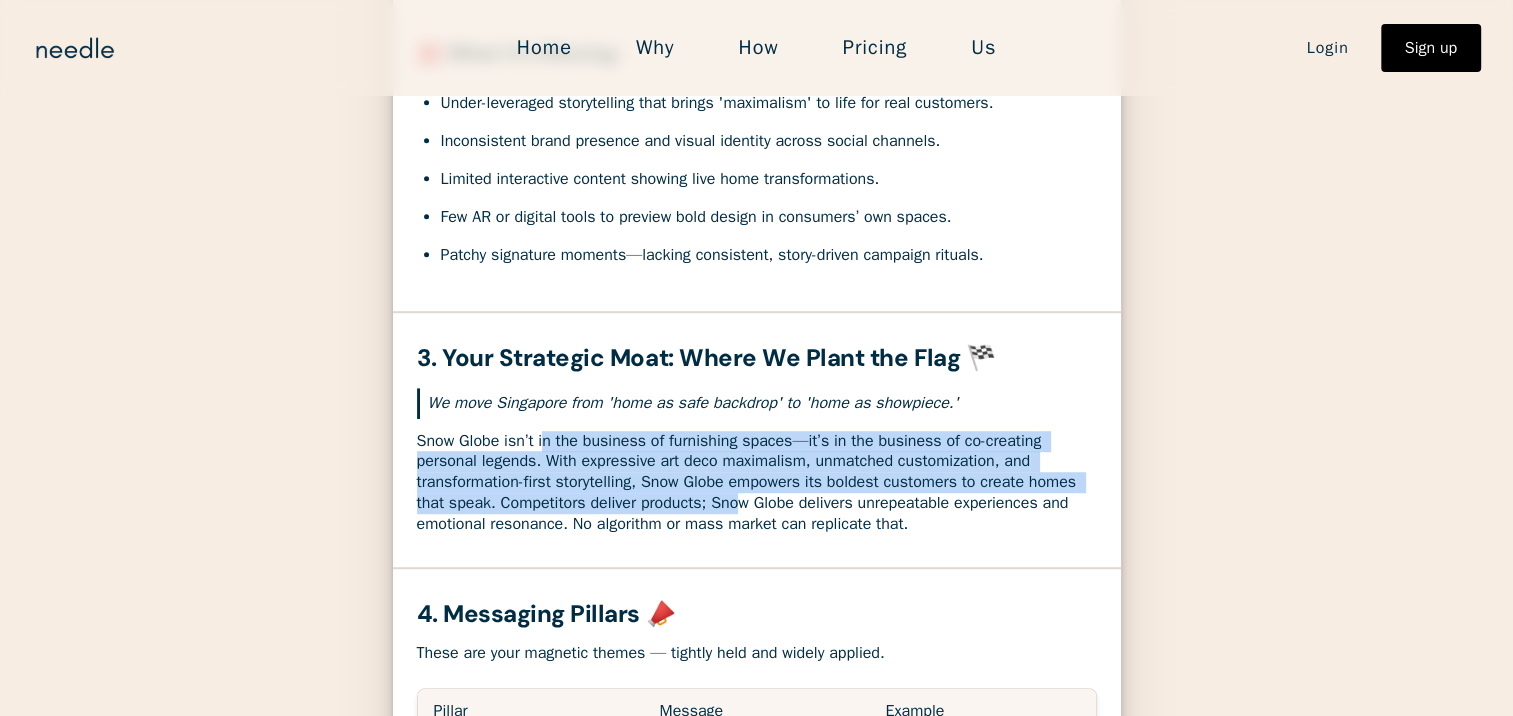 drag, startPoint x: 672, startPoint y: 491, endPoint x: 540, endPoint y: 447, distance: 139.14021 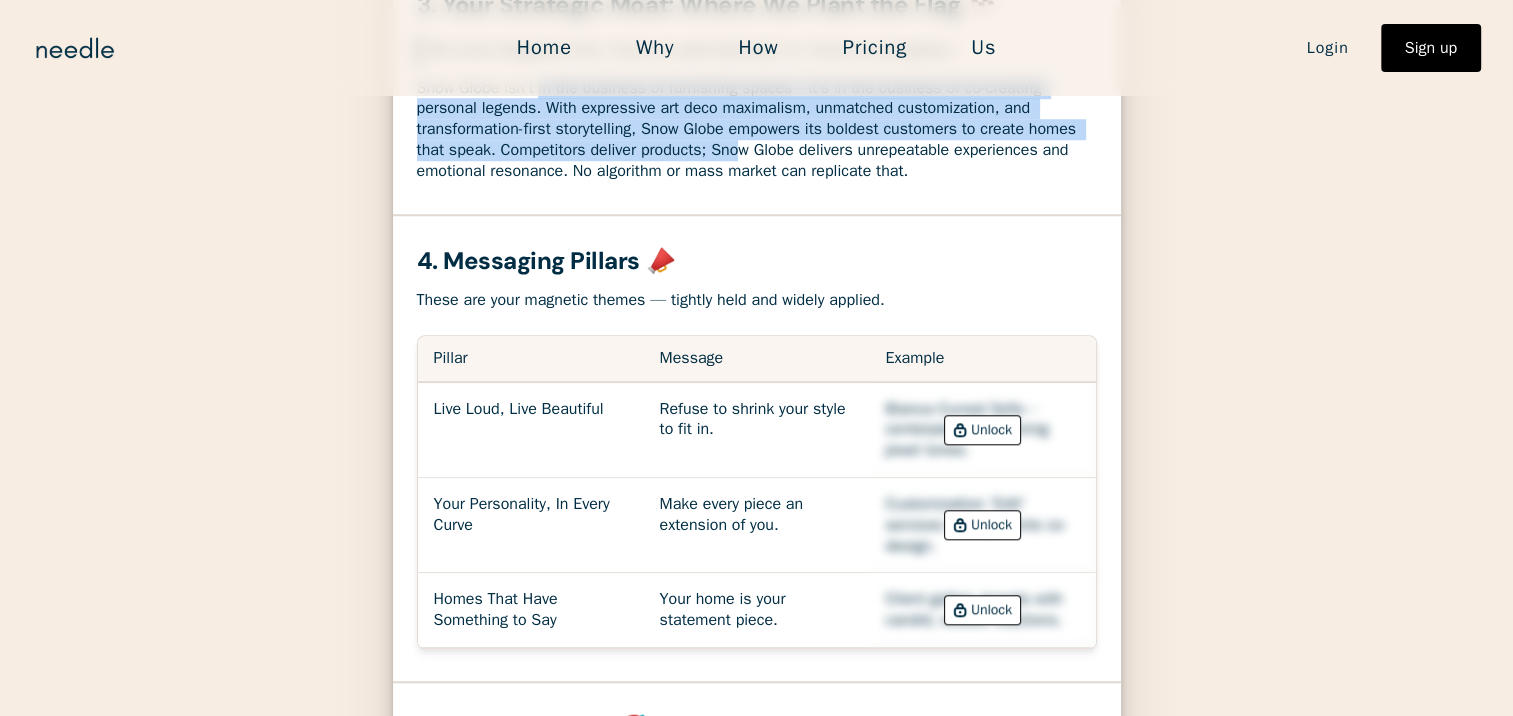 scroll, scrollTop: 1600, scrollLeft: 0, axis: vertical 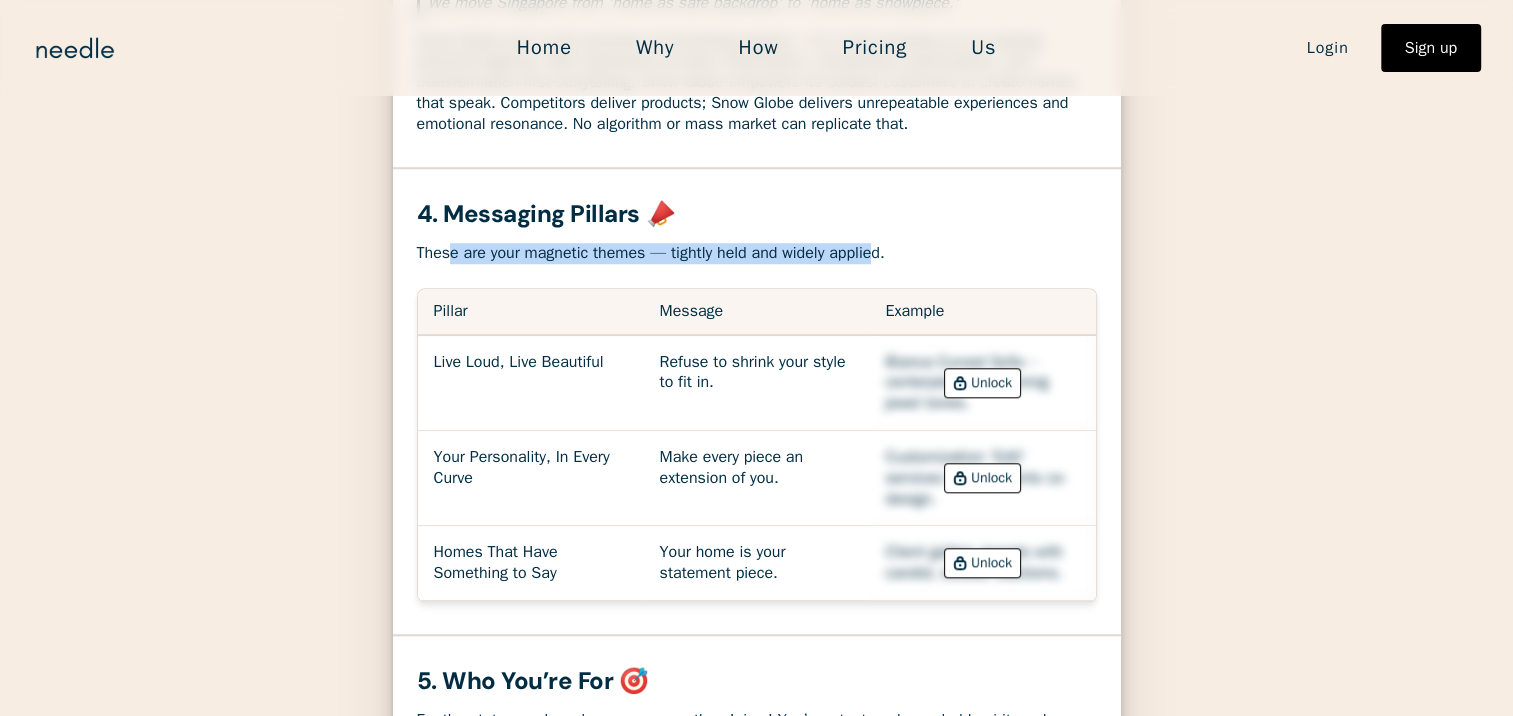 drag, startPoint x: 464, startPoint y: 260, endPoint x: 885, endPoint y: 265, distance: 421.0297 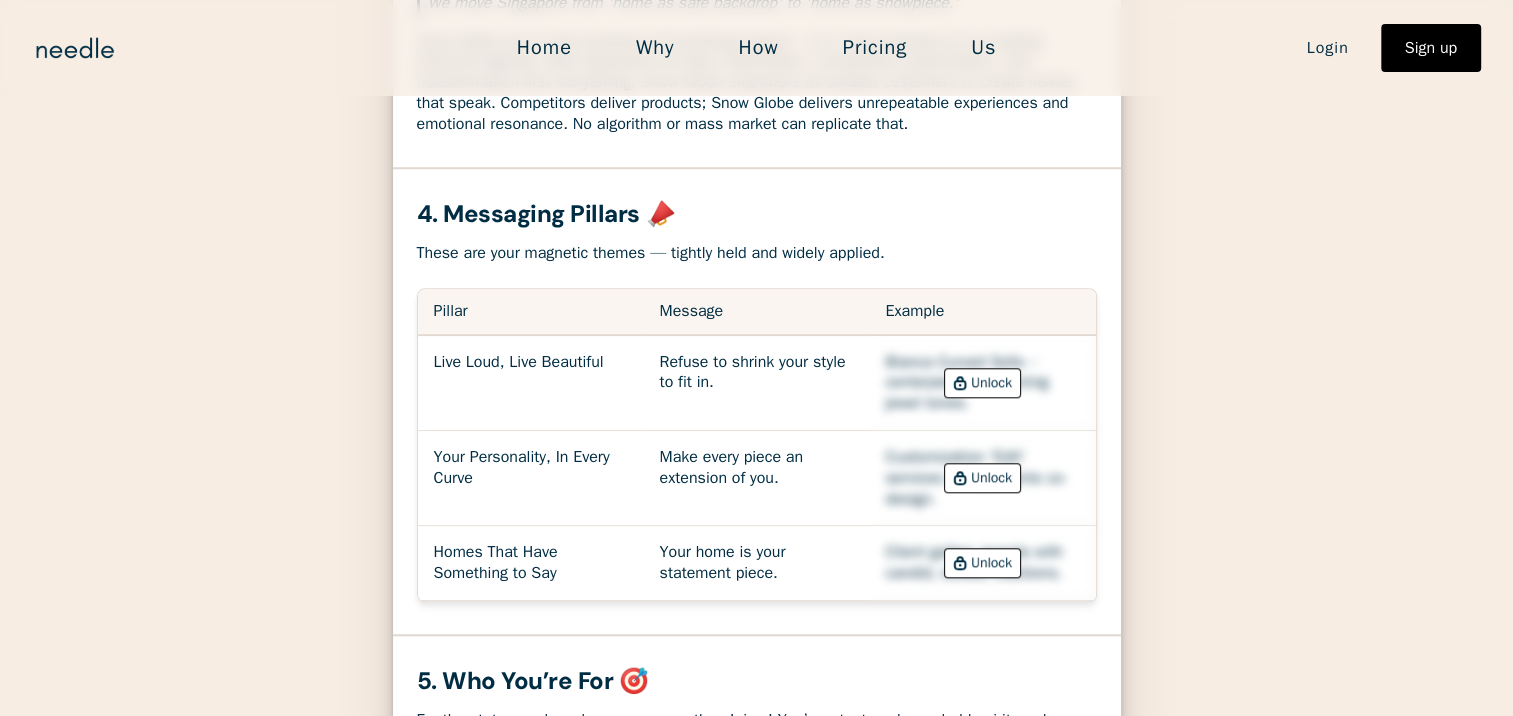 click on "Unlock" at bounding box center (983, 383) 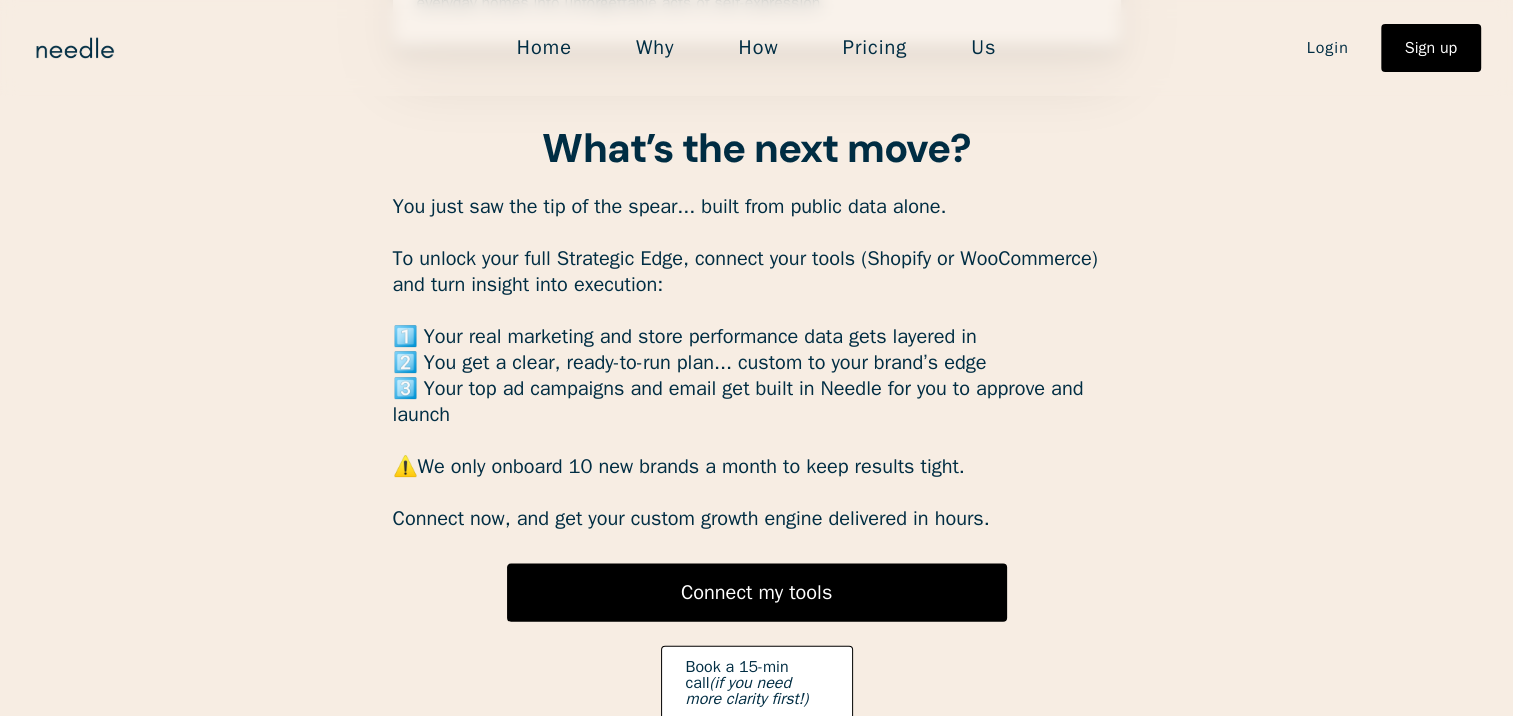 scroll, scrollTop: 4180, scrollLeft: 0, axis: vertical 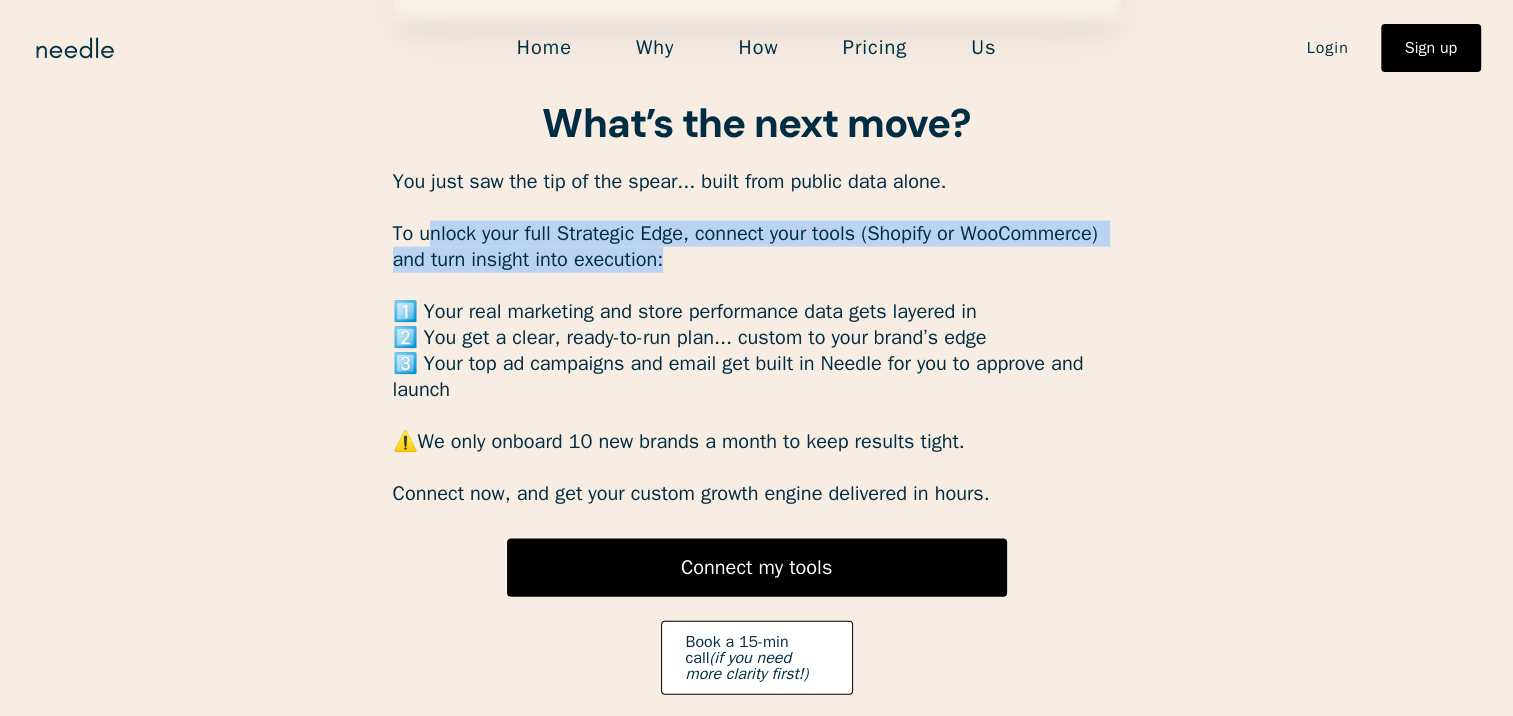 drag, startPoint x: 424, startPoint y: 230, endPoint x: 672, endPoint y: 264, distance: 250.3198 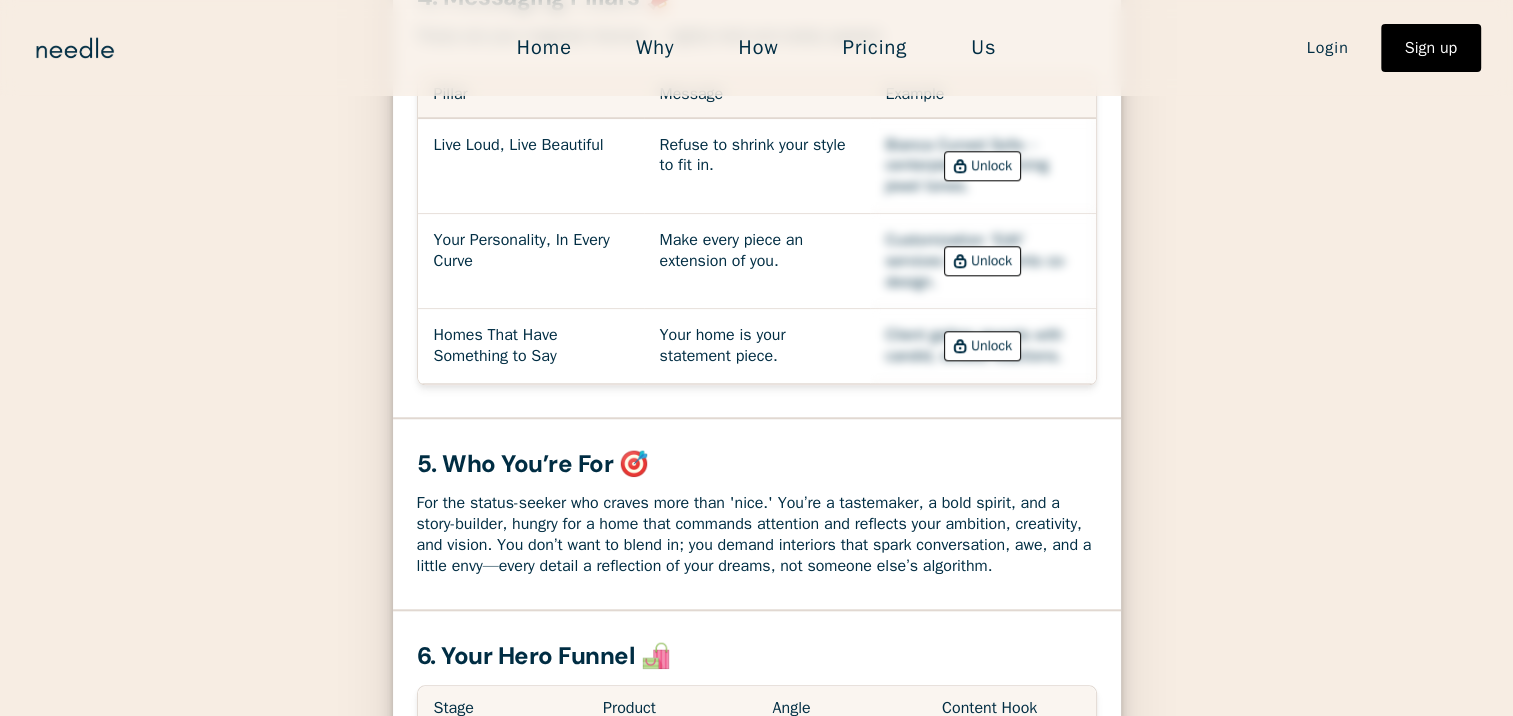 scroll, scrollTop: 1980, scrollLeft: 0, axis: vertical 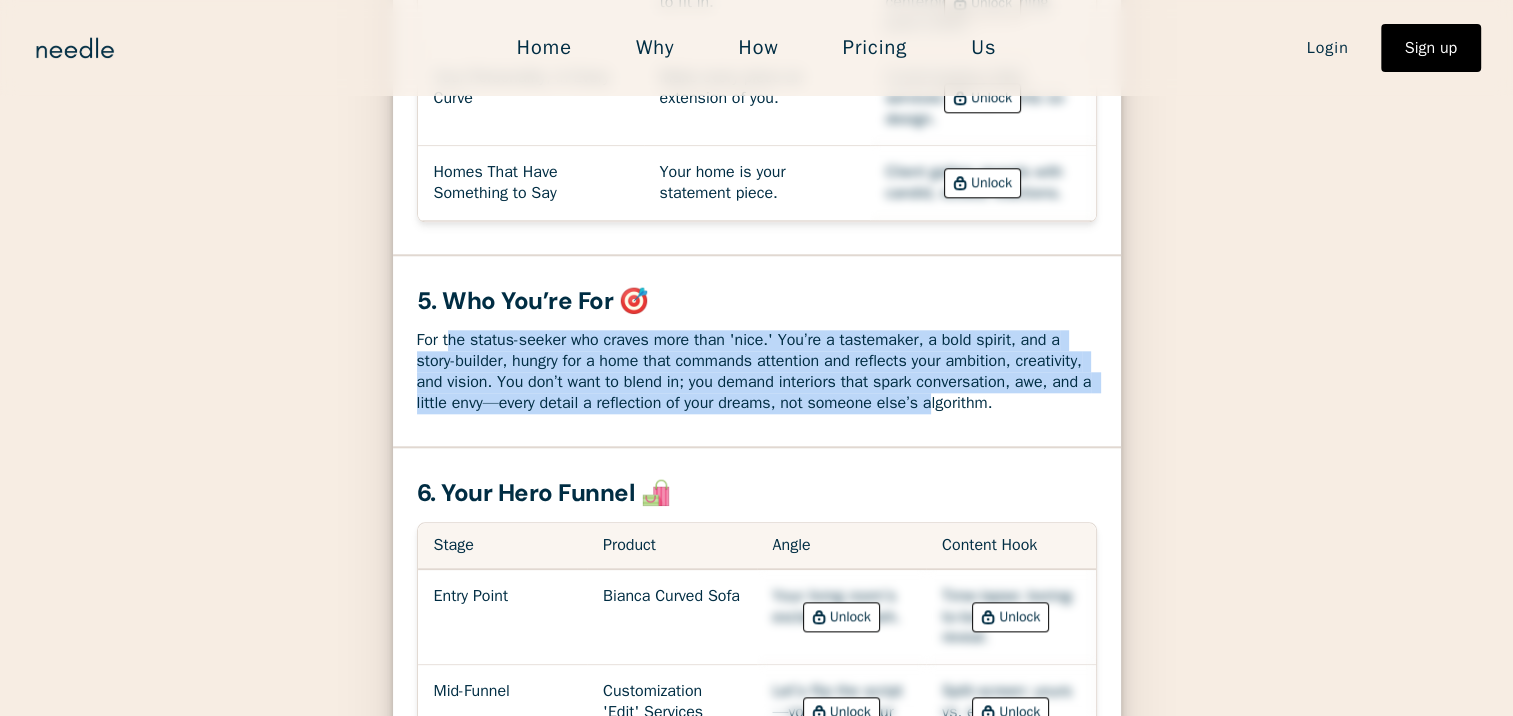 drag, startPoint x: 446, startPoint y: 338, endPoint x: 930, endPoint y: 402, distance: 488.21307 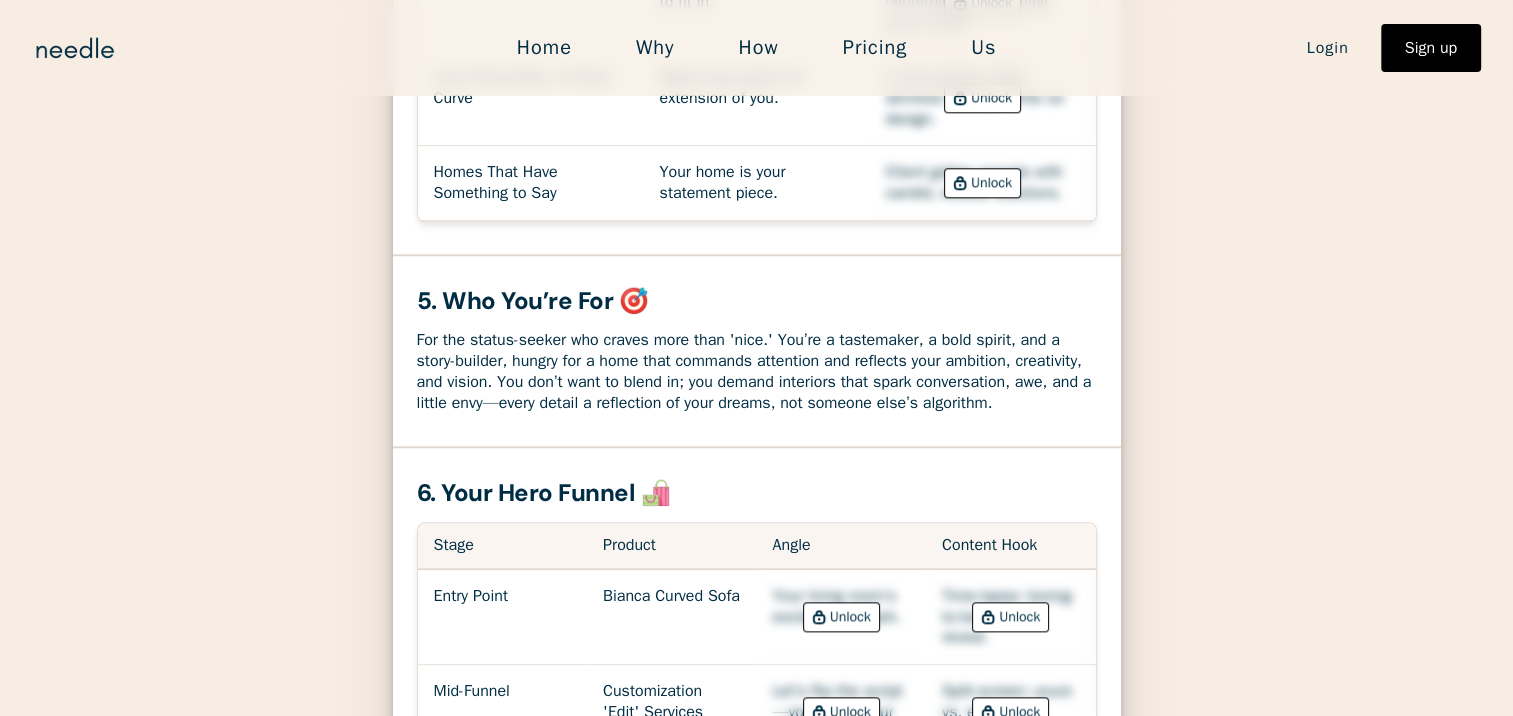 click on "For the status-seeker who craves more than 'nice.' You’re a tastemaker, a bold spirit, and a story-builder, hungry for a home that commands attention and reflects your ambition, creativity, and vision. You don’t want to blend in; you demand interiors that spark conversation, awe, and a little envy—every detail a reflection of your dreams, not someone else’s algorithm." at bounding box center (757, 371) 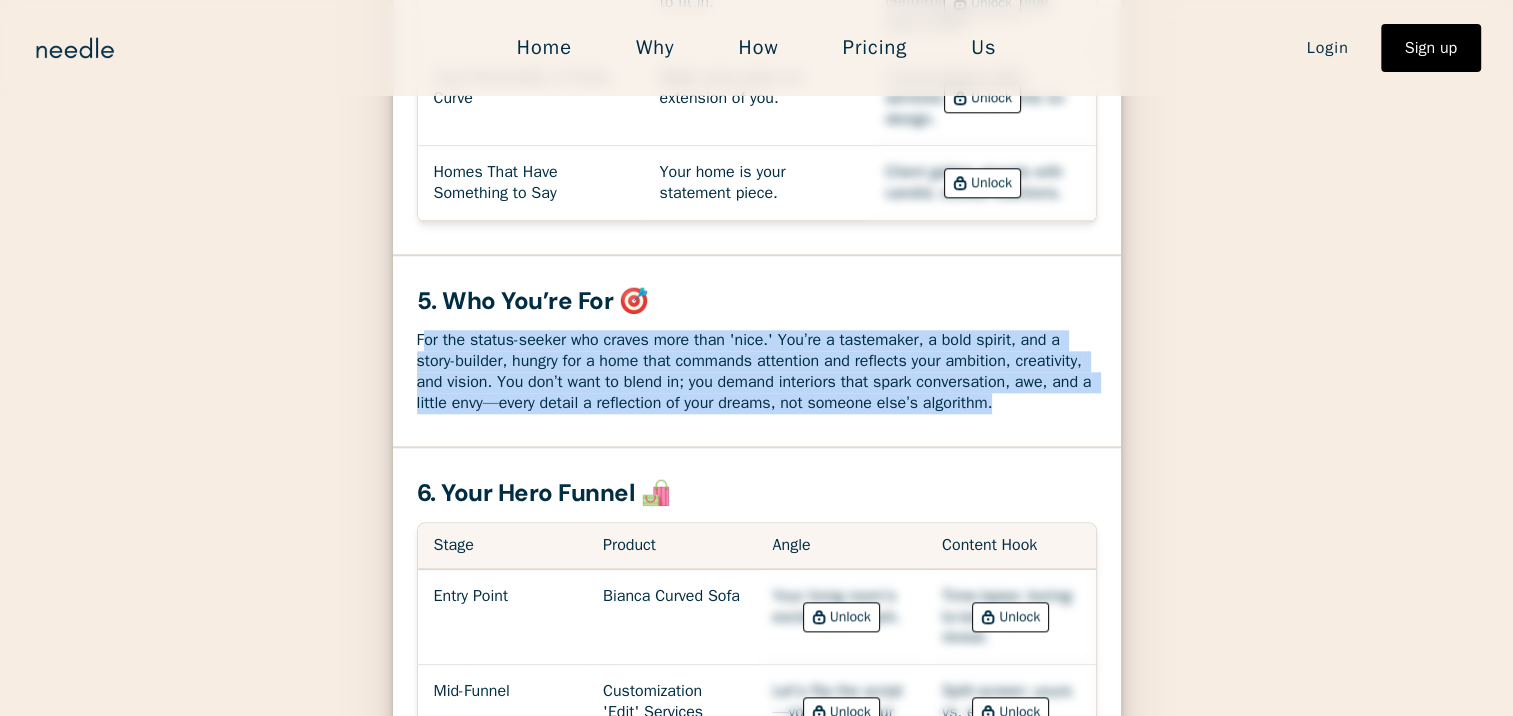drag, startPoint x: 423, startPoint y: 328, endPoint x: 999, endPoint y: 396, distance: 580 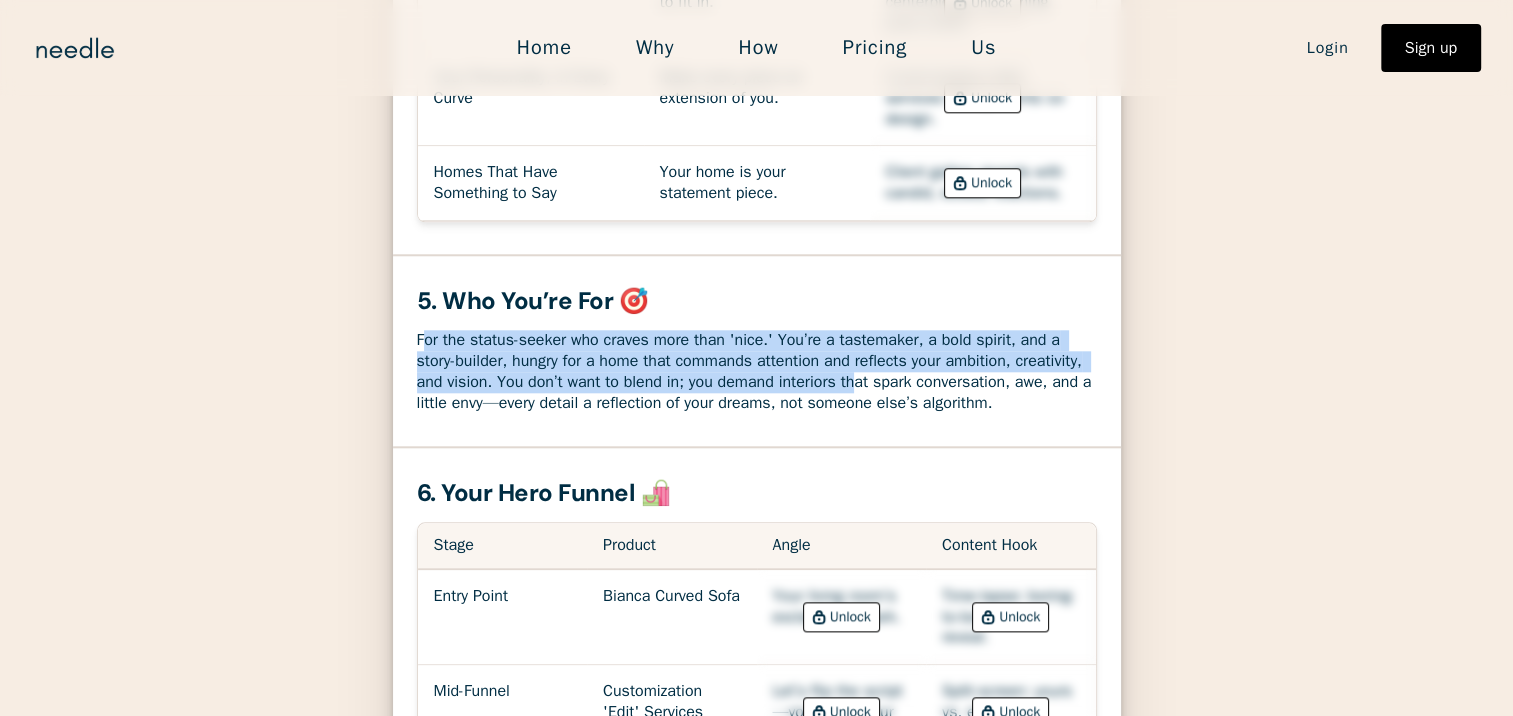 drag, startPoint x: 939, startPoint y: 392, endPoint x: 828, endPoint y: 382, distance: 111.44954 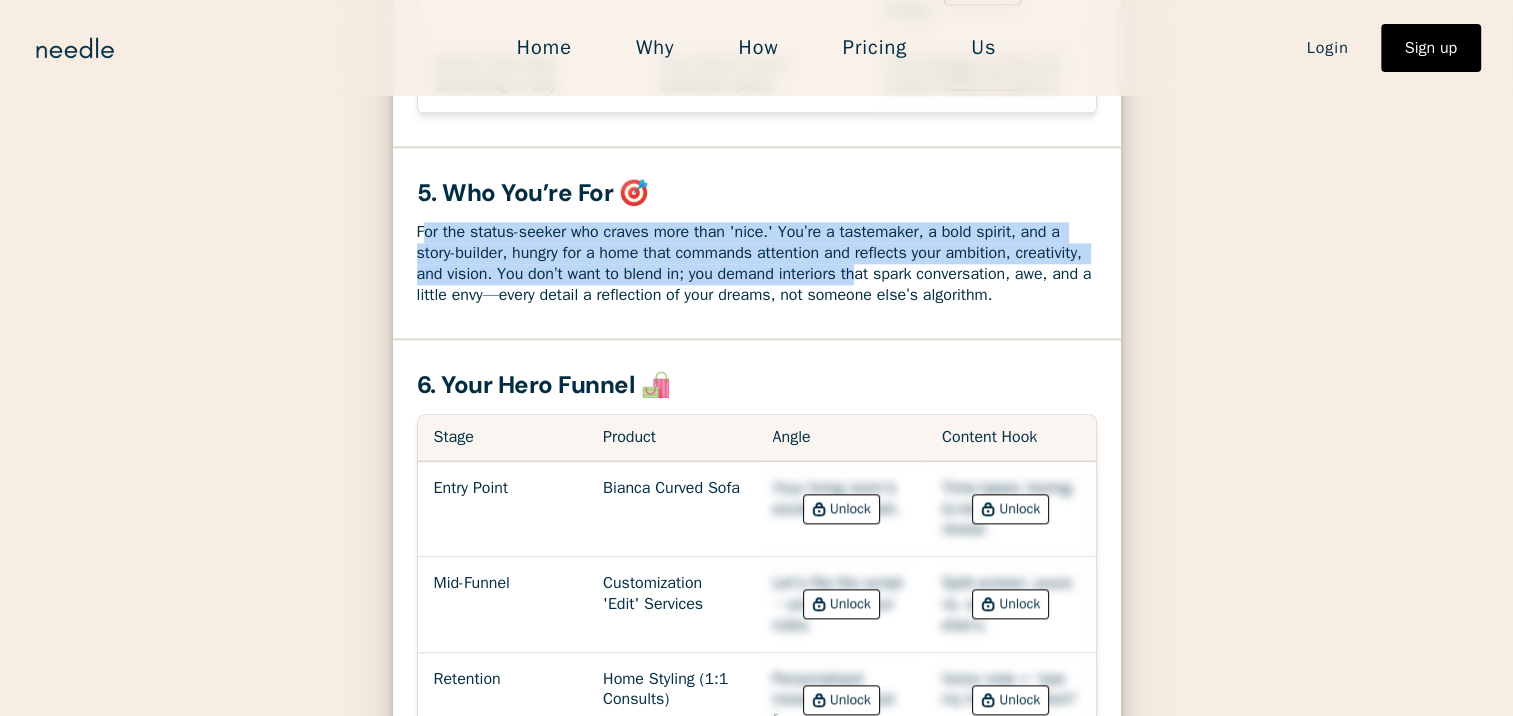 scroll, scrollTop: 2180, scrollLeft: 0, axis: vertical 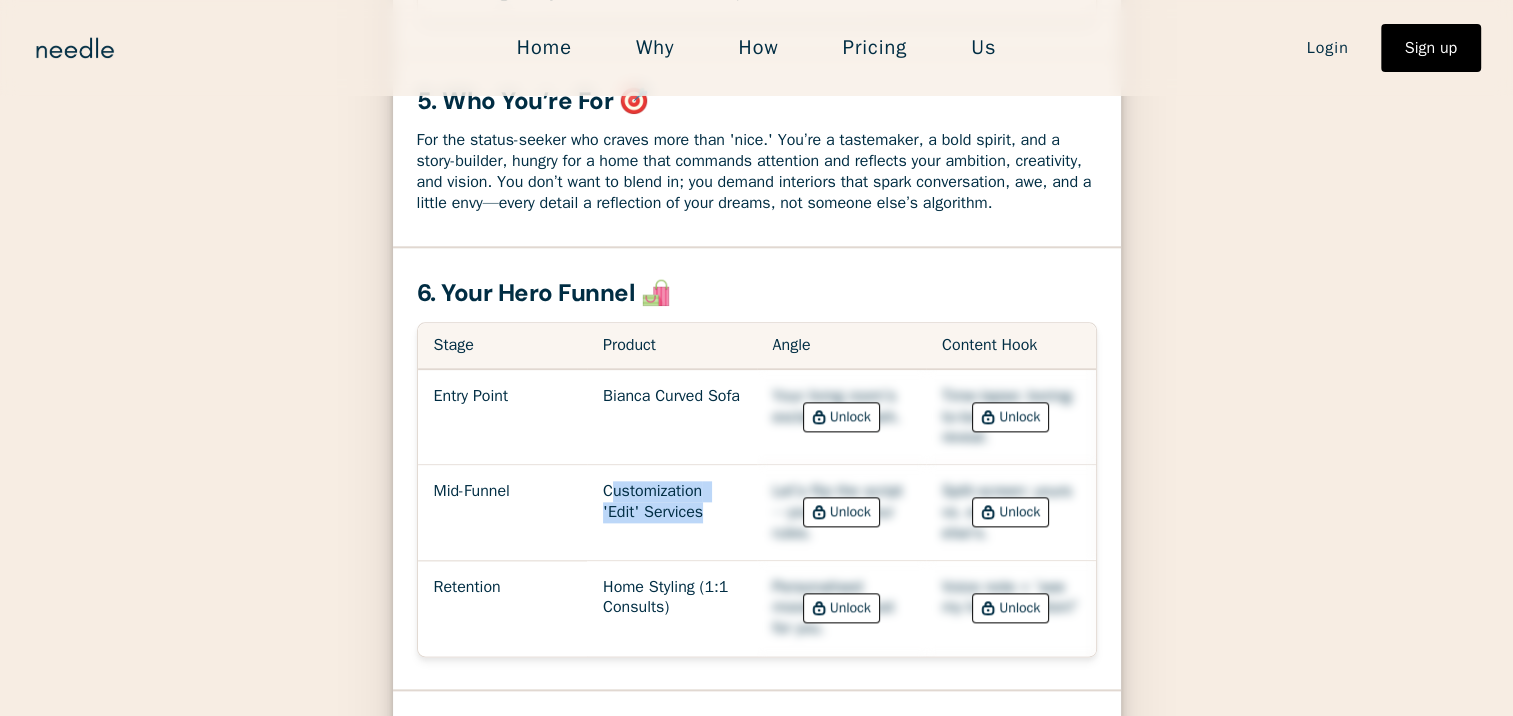 drag, startPoint x: 609, startPoint y: 483, endPoint x: 724, endPoint y: 507, distance: 117.47766 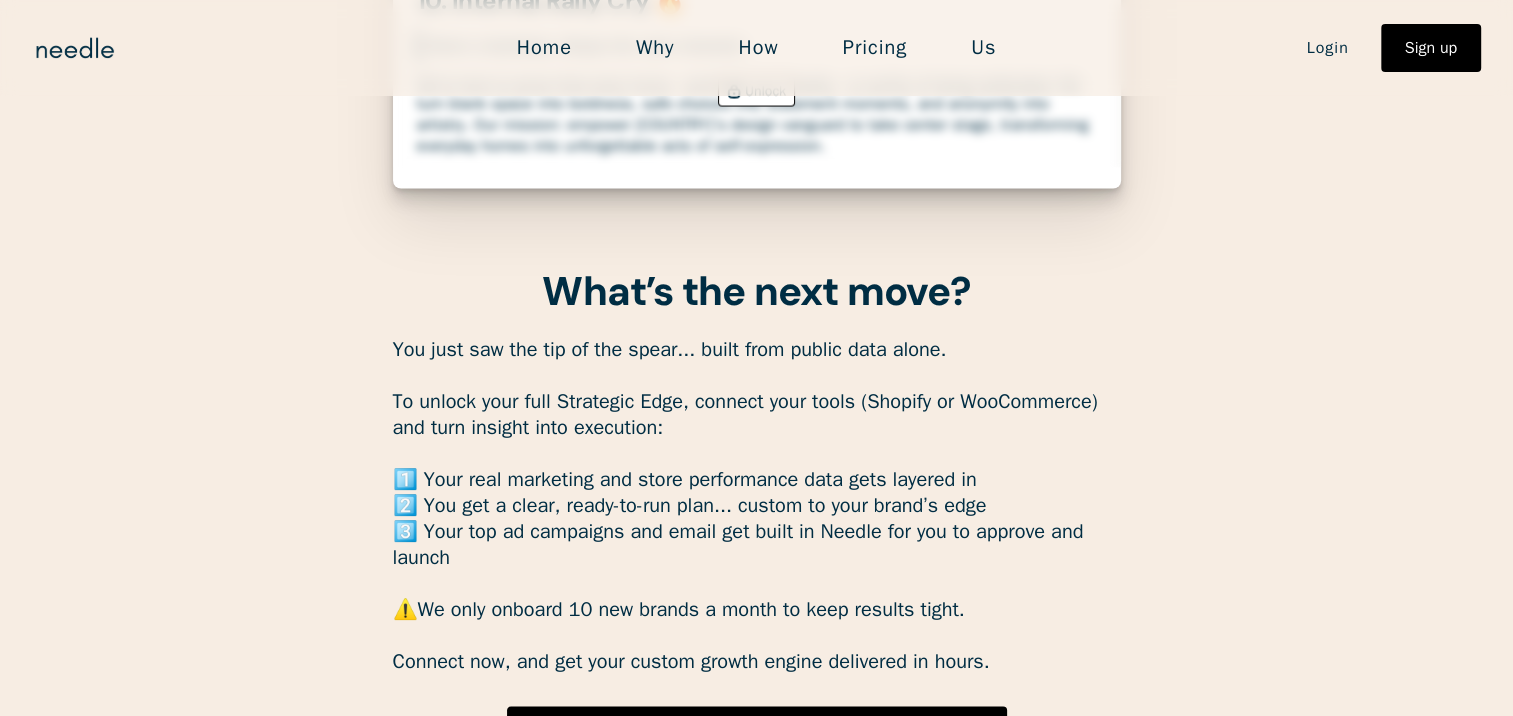 scroll, scrollTop: 4180, scrollLeft: 0, axis: vertical 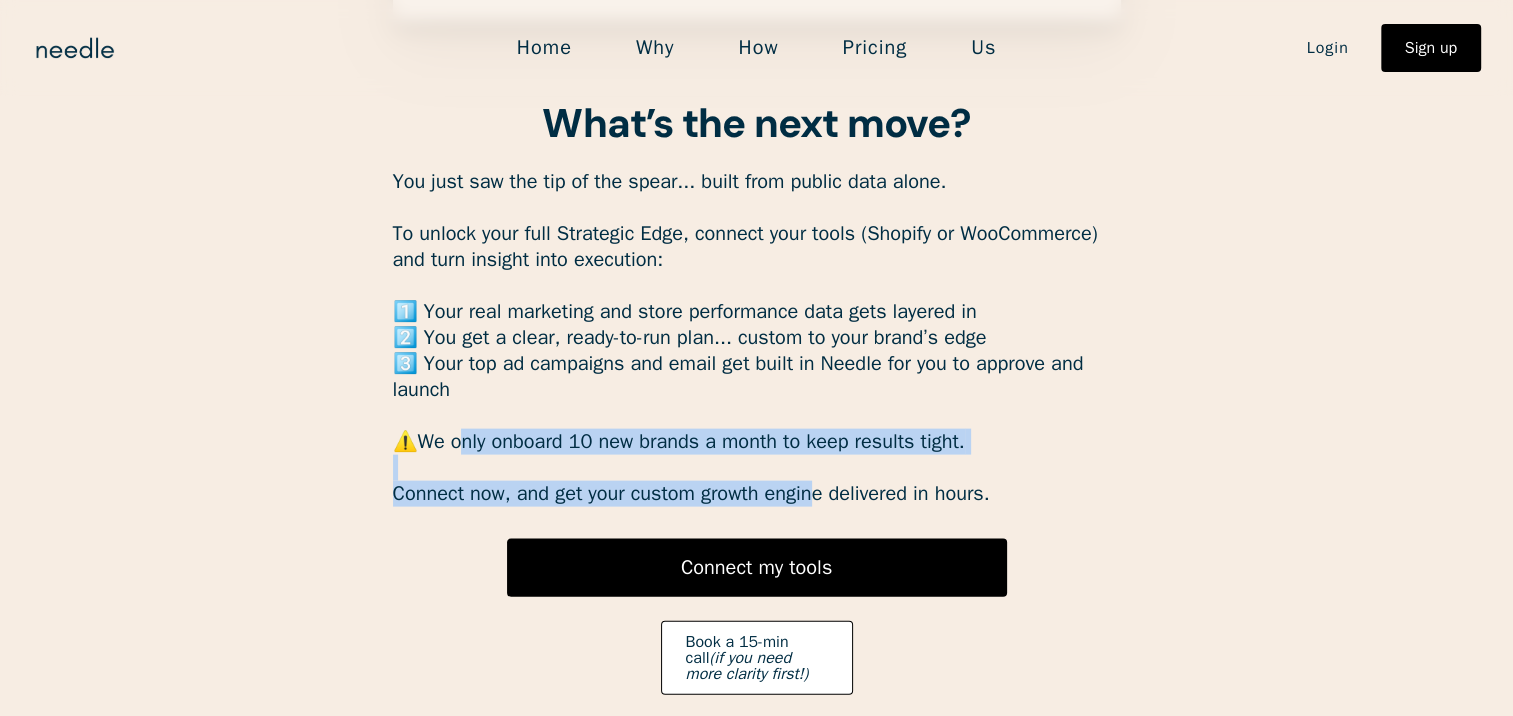 drag, startPoint x: 468, startPoint y: 431, endPoint x: 828, endPoint y: 484, distance: 363.88046 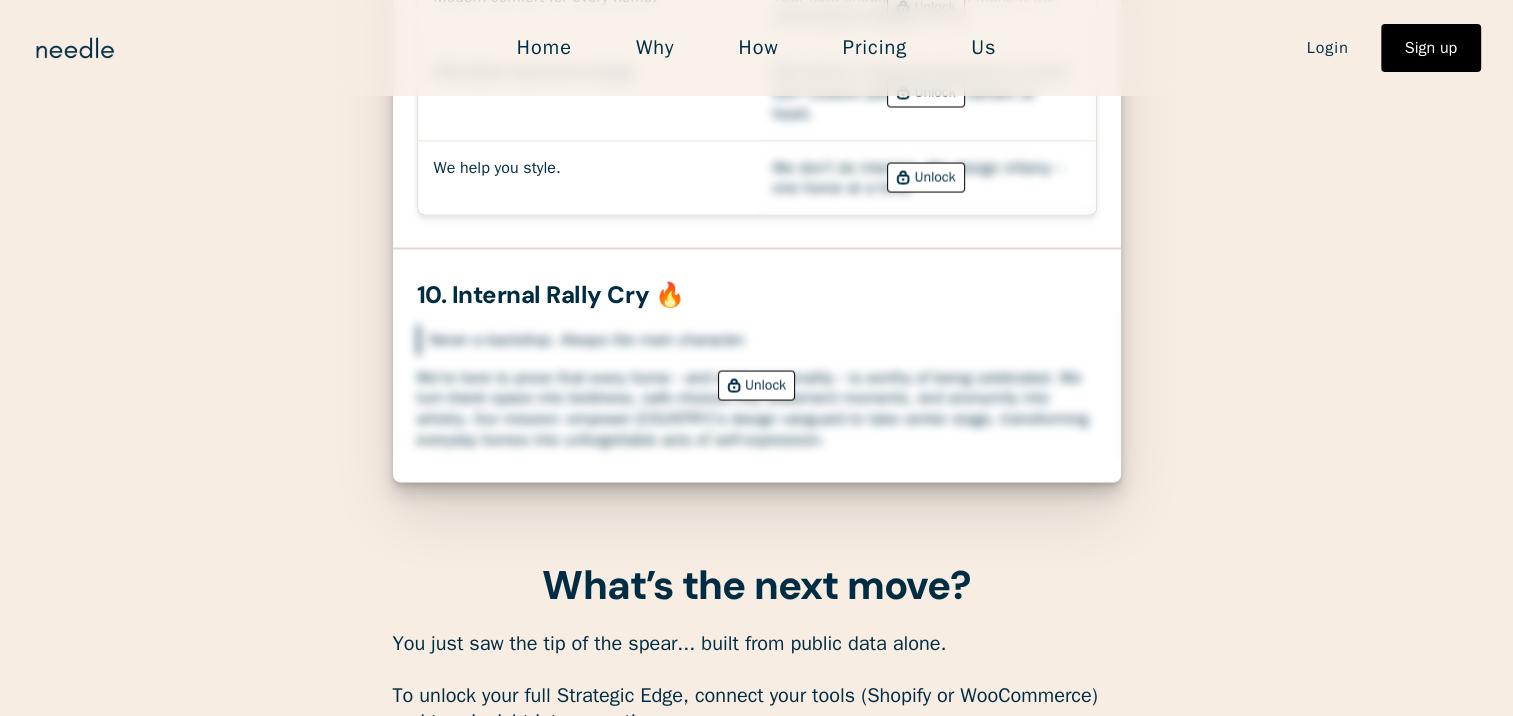 scroll, scrollTop: 3560, scrollLeft: 0, axis: vertical 